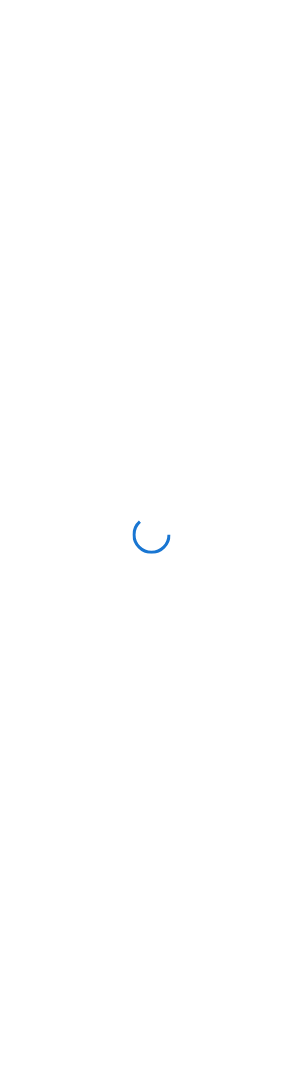 scroll, scrollTop: 0, scrollLeft: 0, axis: both 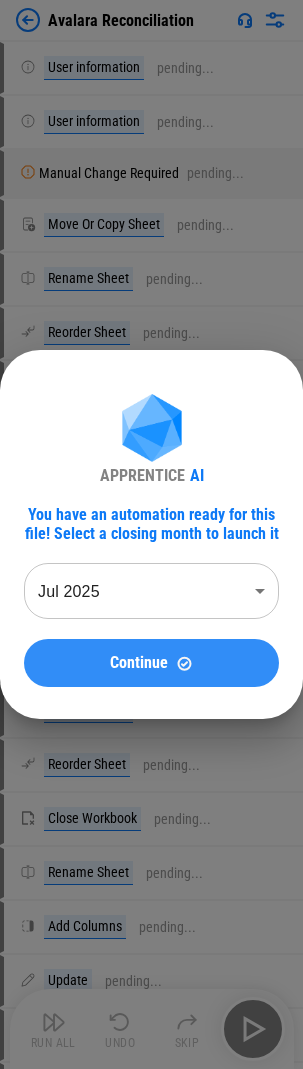 click on "Continue" at bounding box center (151, 663) 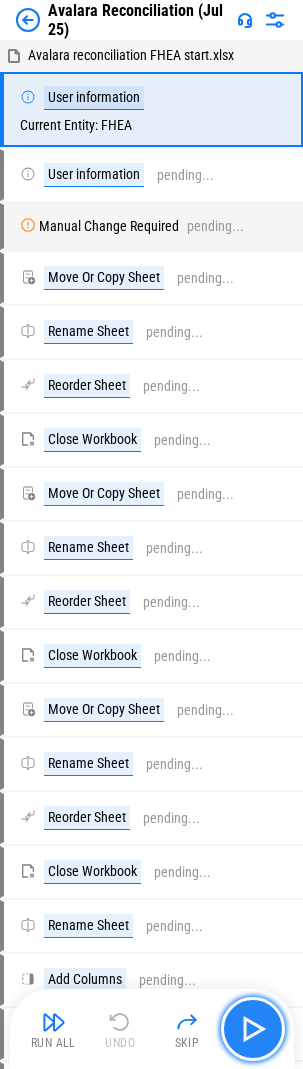 click at bounding box center (253, 1029) 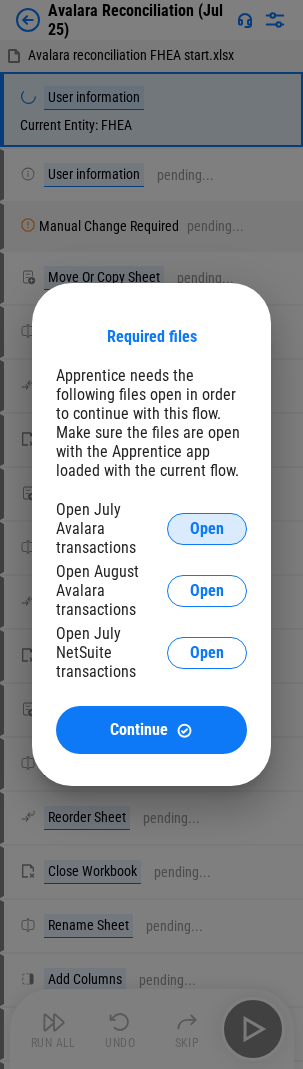 click on "Open" at bounding box center [207, 529] 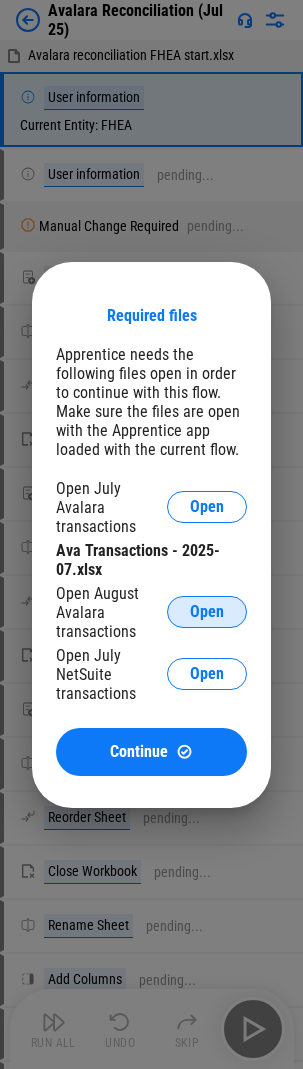click on "Open" at bounding box center (207, 612) 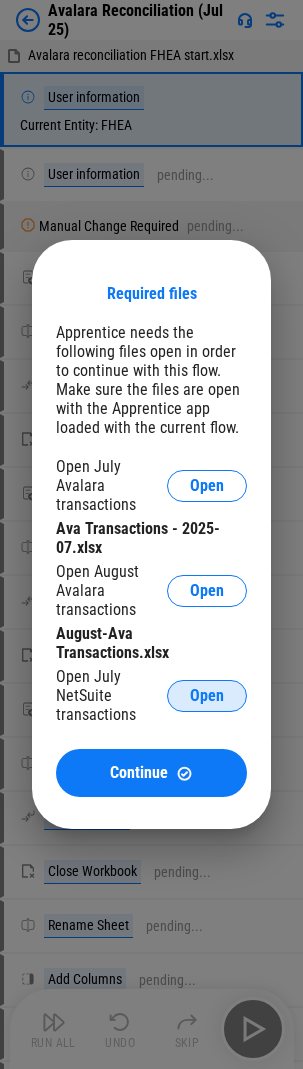 click on "Open" at bounding box center (207, 696) 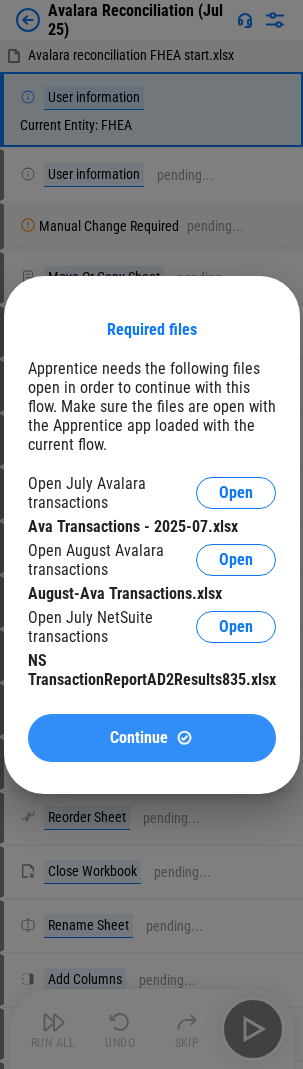 click on "Continue" at bounding box center (139, 738) 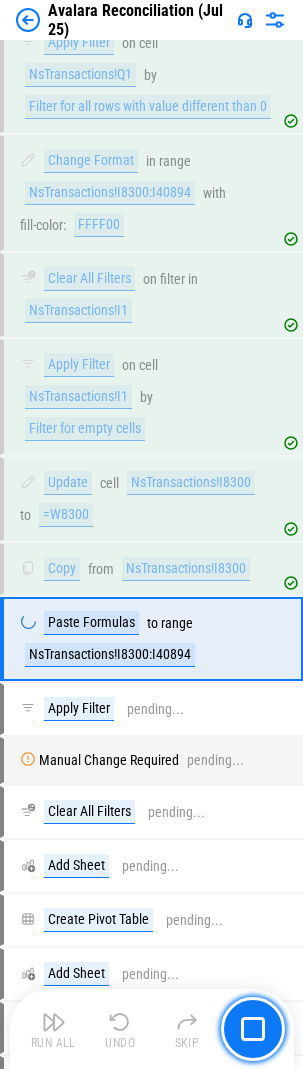 scroll, scrollTop: 3640, scrollLeft: 0, axis: vertical 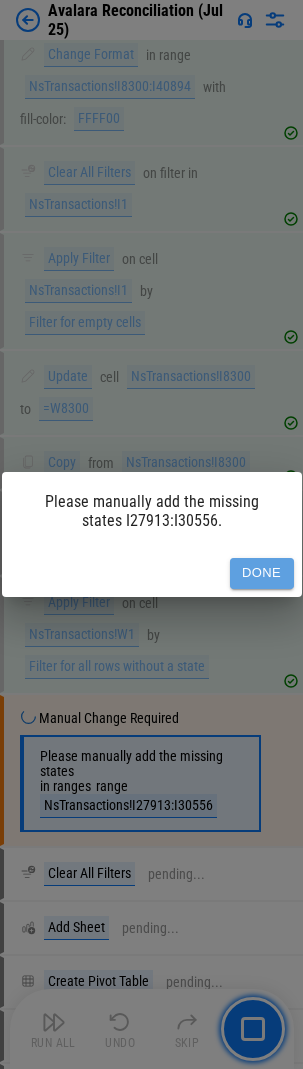 click on "Done" at bounding box center (262, 573) 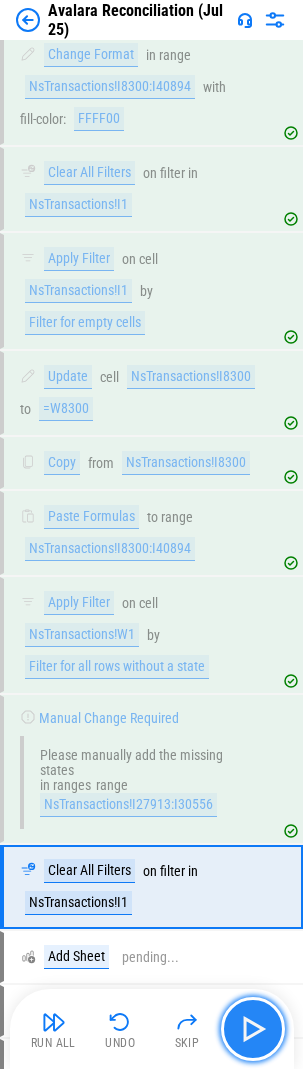 click at bounding box center [253, 1029] 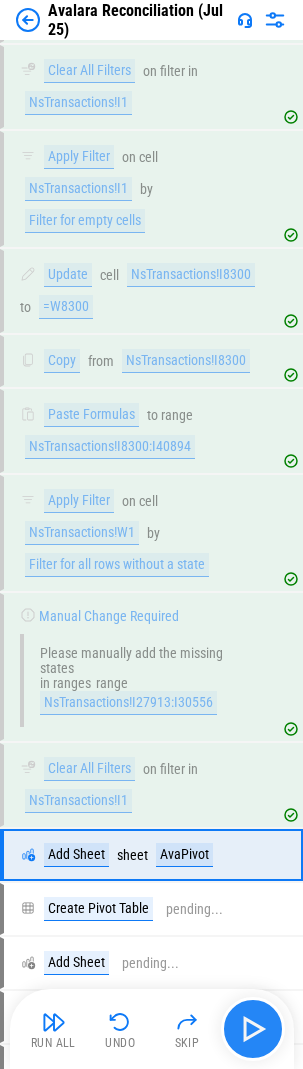 scroll, scrollTop: 4064, scrollLeft: 0, axis: vertical 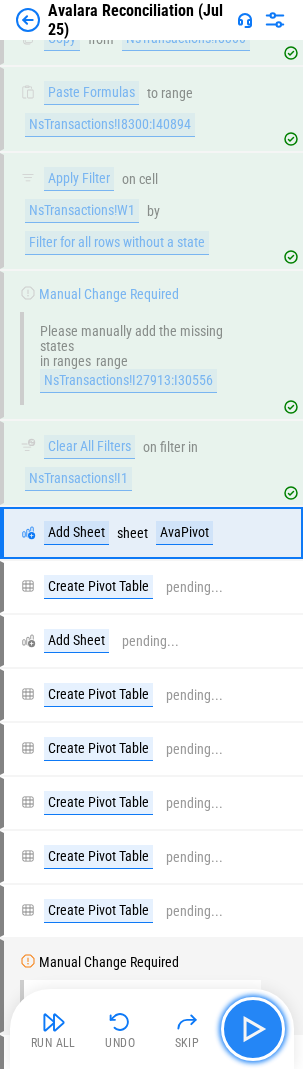 click at bounding box center (253, 1029) 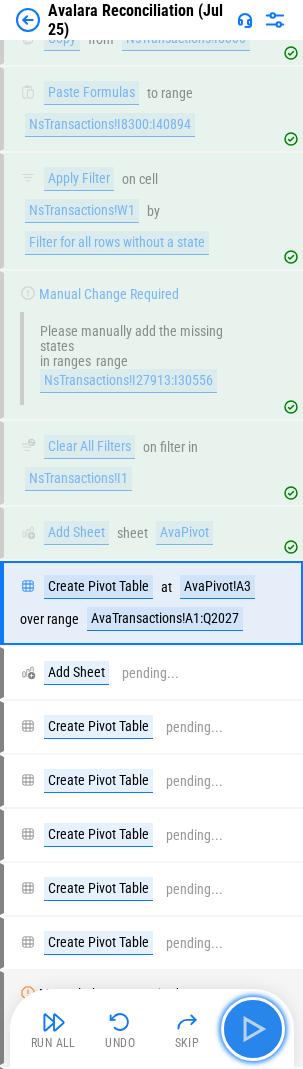 click at bounding box center [253, 1029] 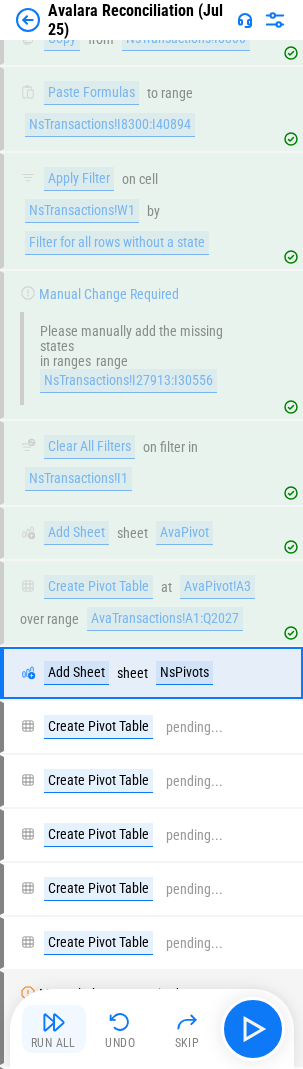 click on "Run All" at bounding box center (54, 1029) 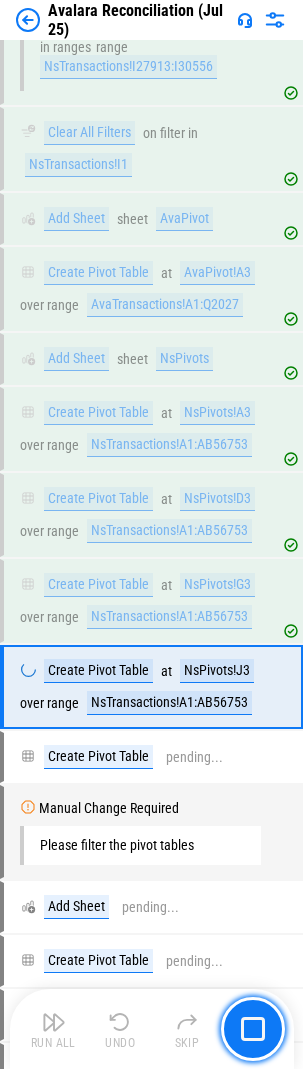 scroll, scrollTop: 4532, scrollLeft: 0, axis: vertical 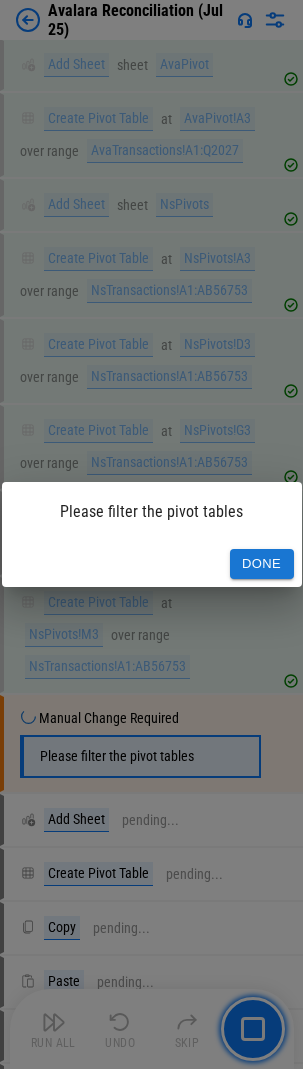 click on "Done" at bounding box center [262, 564] 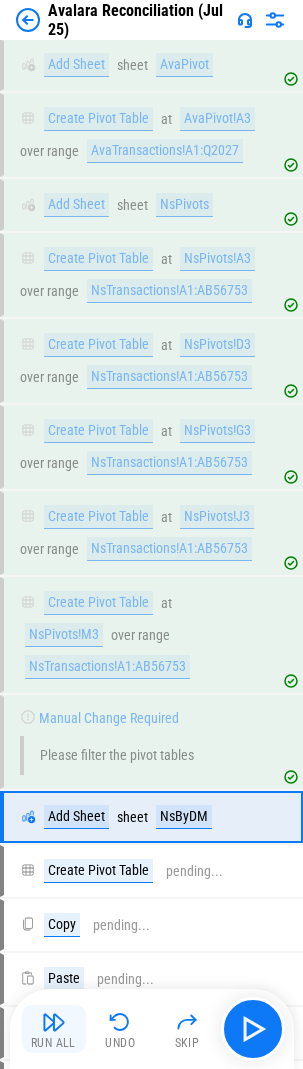 click on "Run All" at bounding box center (53, 1043) 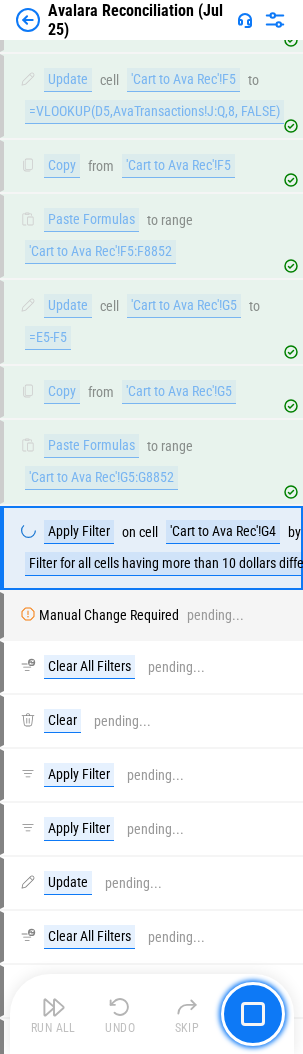 scroll, scrollTop: 6065, scrollLeft: 0, axis: vertical 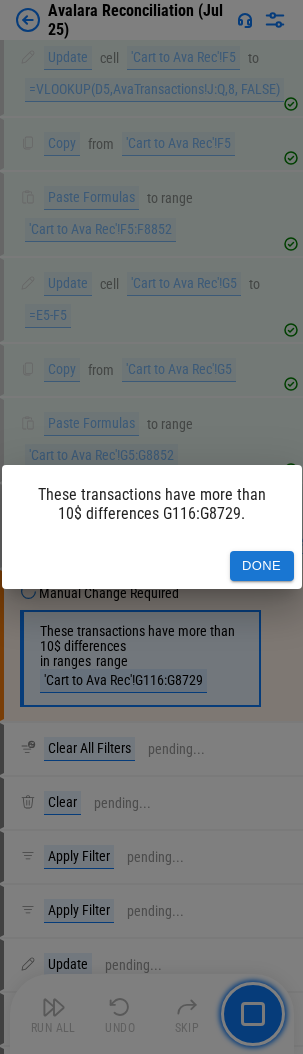 click on "Done" at bounding box center (262, 566) 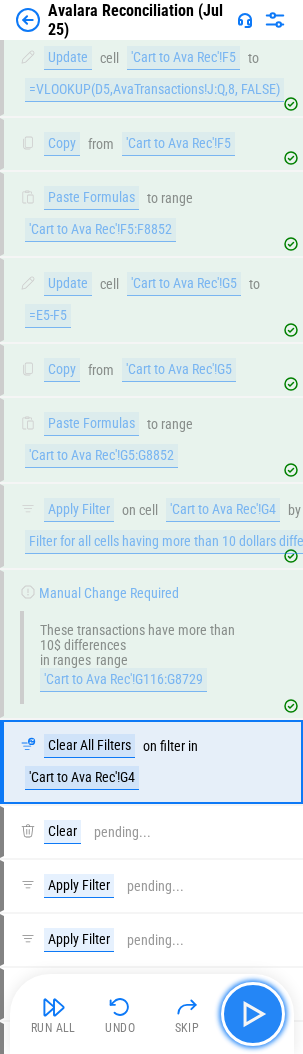 click at bounding box center [253, 1014] 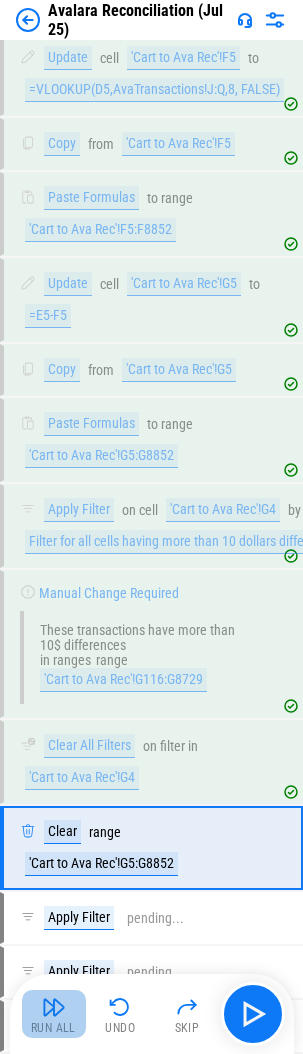 click on "Run All" at bounding box center [54, 1014] 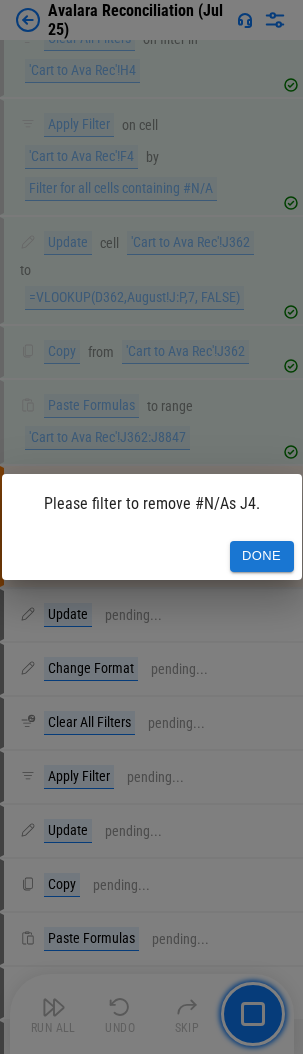 scroll, scrollTop: 8363, scrollLeft: 0, axis: vertical 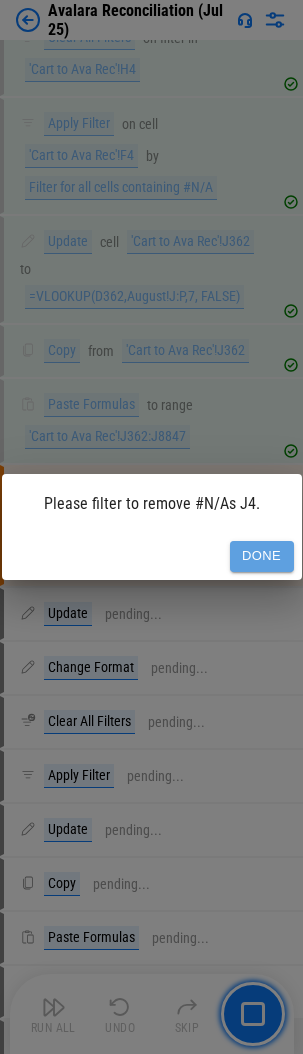 click on "Done" at bounding box center [262, 556] 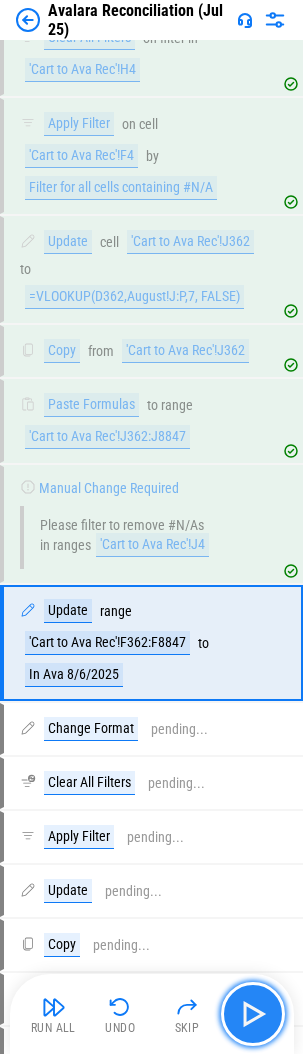 click at bounding box center (253, 1014) 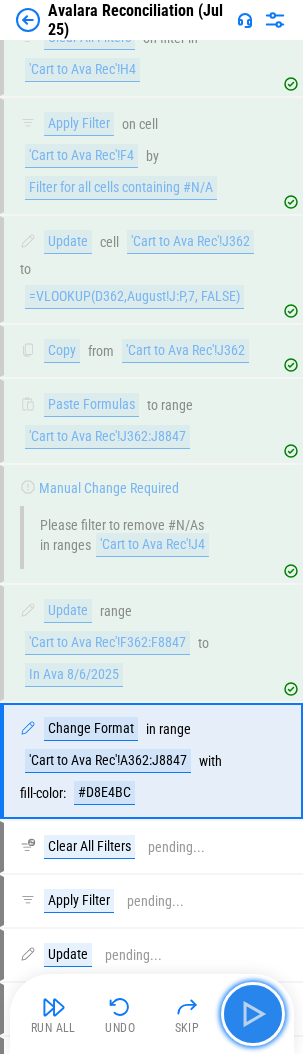 click at bounding box center (253, 1014) 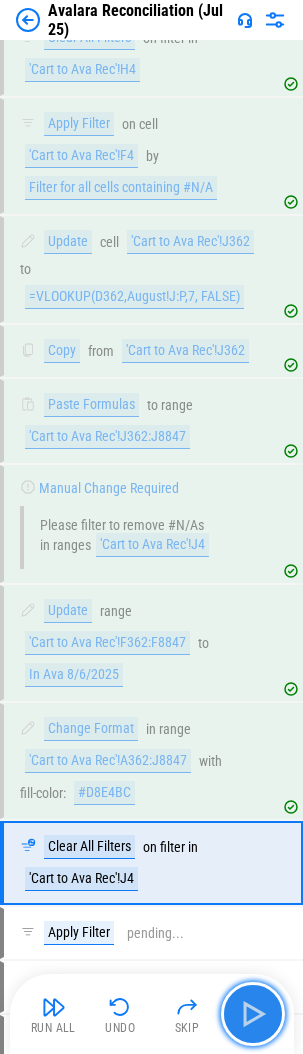 click at bounding box center [253, 1014] 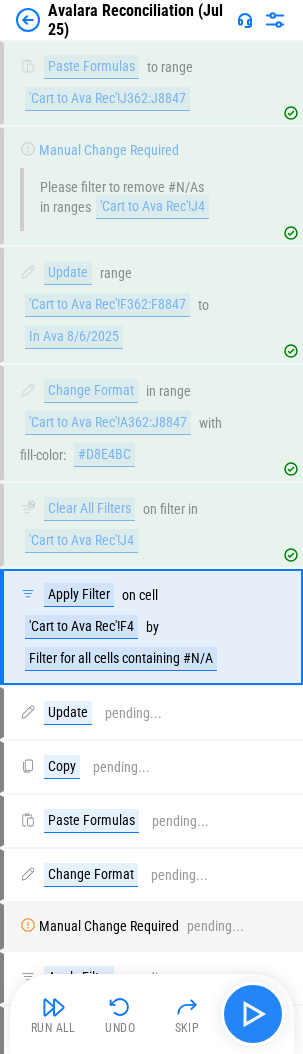 scroll, scrollTop: 8802, scrollLeft: 0, axis: vertical 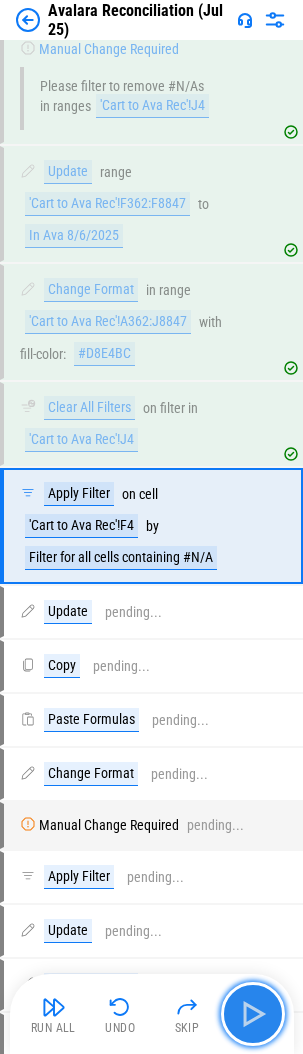 click at bounding box center [253, 1014] 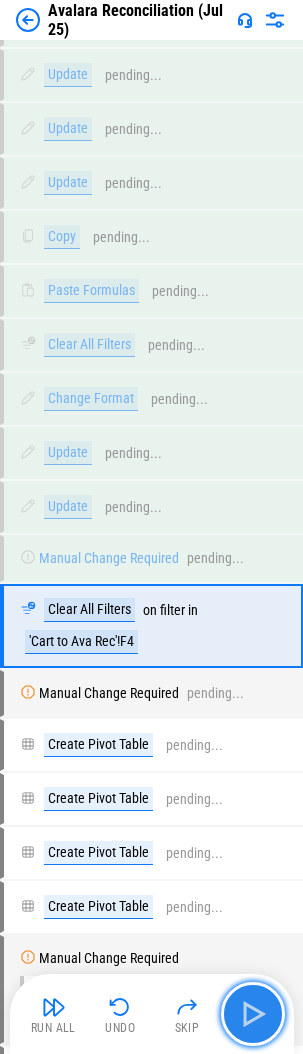 click at bounding box center (253, 1014) 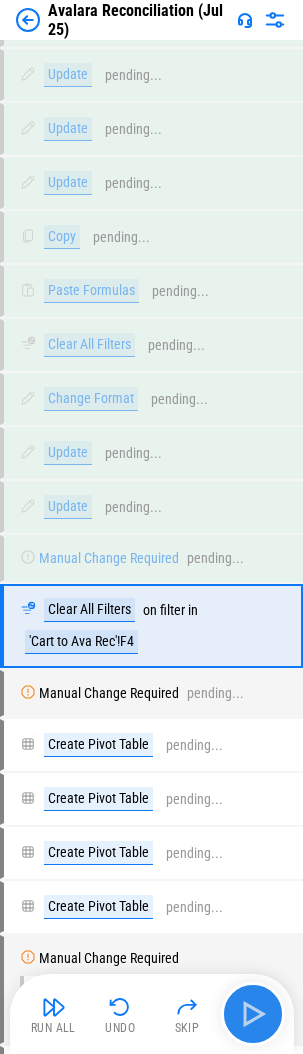 scroll, scrollTop: 10606, scrollLeft: 0, axis: vertical 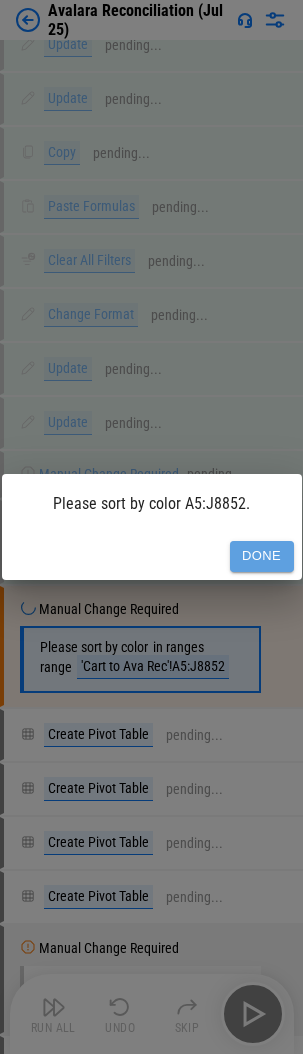 click on "Done" at bounding box center (262, 556) 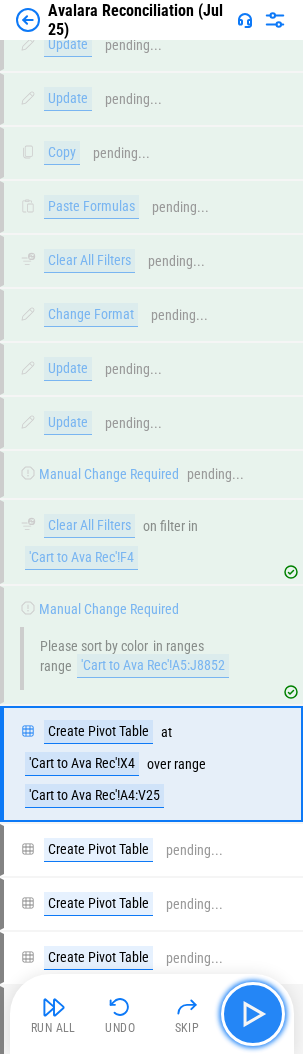 click at bounding box center (253, 1014) 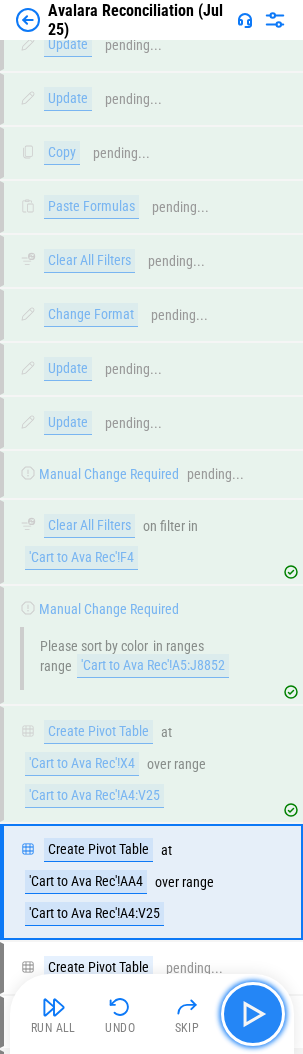 click at bounding box center [253, 1014] 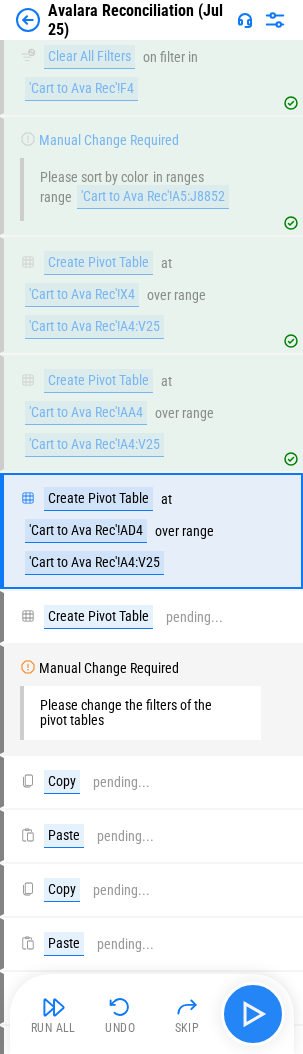 scroll, scrollTop: 11082, scrollLeft: 0, axis: vertical 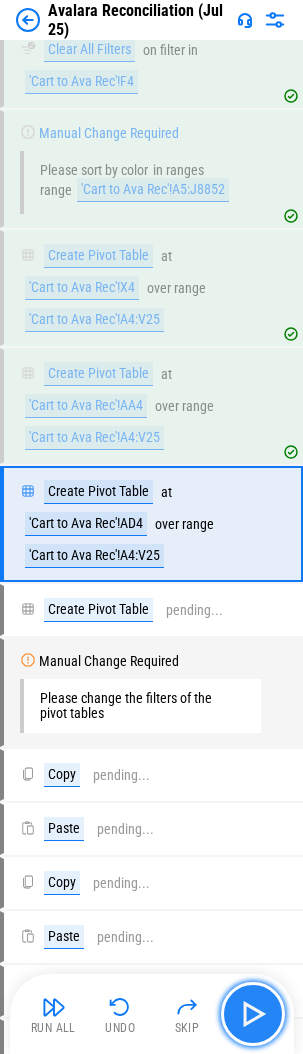 click at bounding box center (253, 1014) 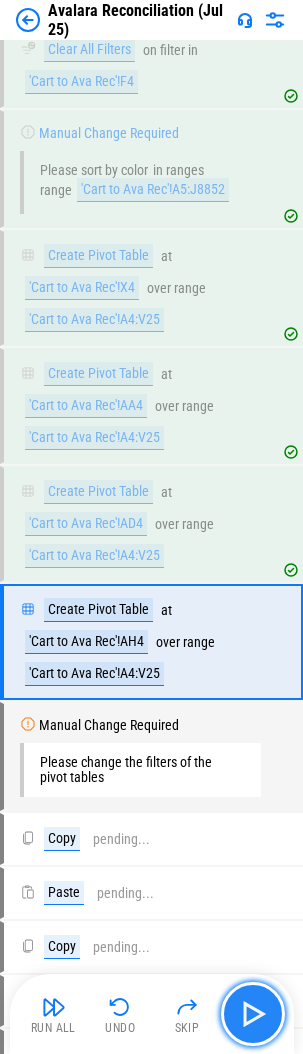 click at bounding box center (253, 1014) 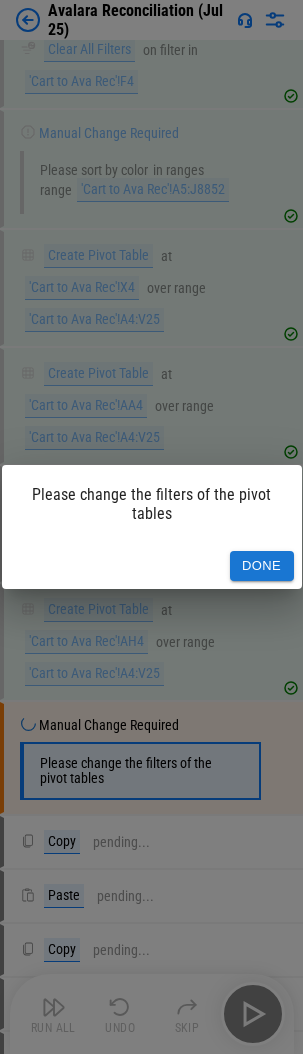 click on "Done" at bounding box center (262, 566) 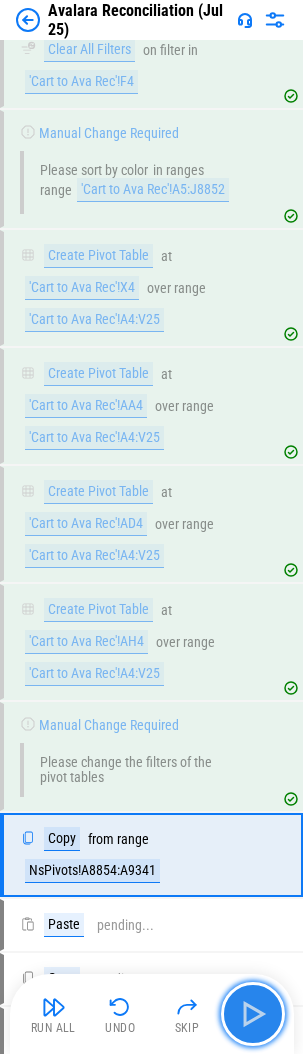 click at bounding box center (253, 1014) 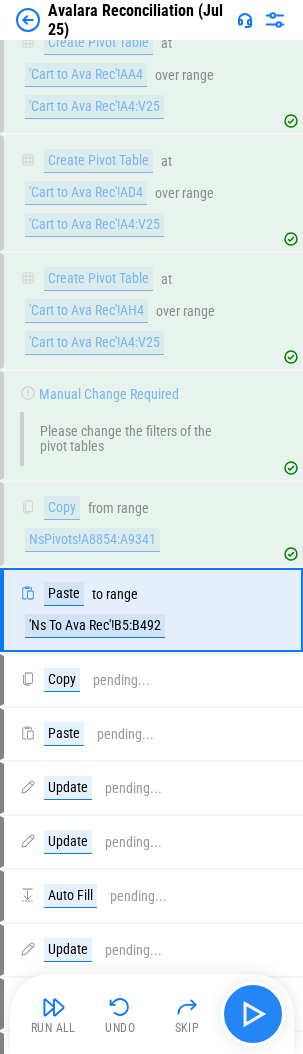scroll, scrollTop: 11499, scrollLeft: 0, axis: vertical 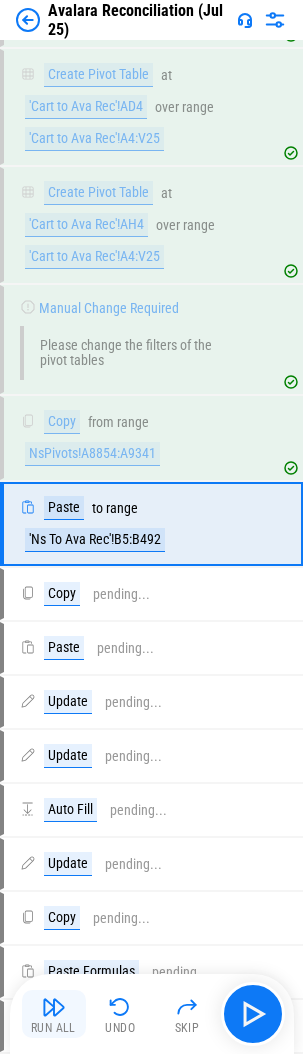 click on "Run All" at bounding box center [54, 1014] 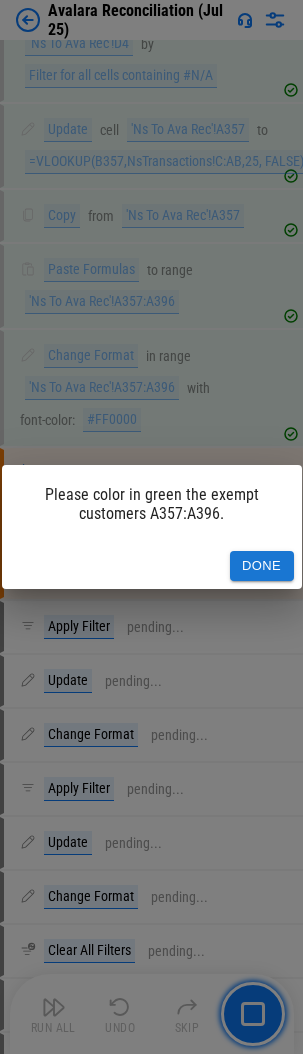 scroll, scrollTop: 15043, scrollLeft: 0, axis: vertical 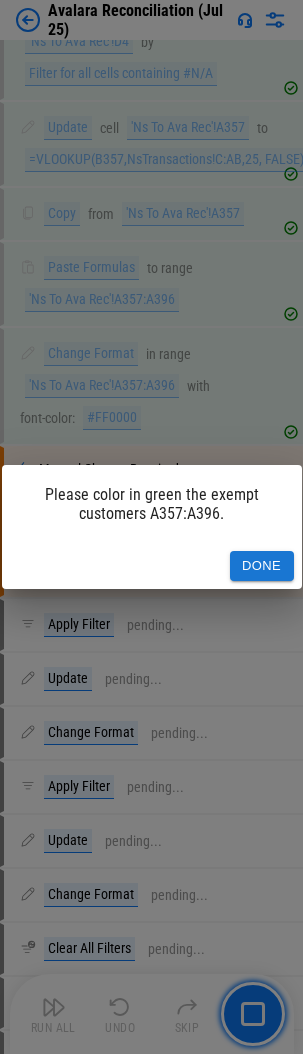 click on "Done" at bounding box center [262, 566] 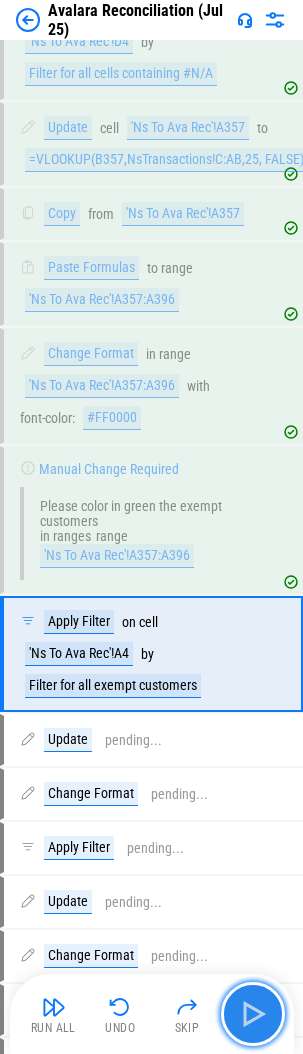 click at bounding box center (253, 1014) 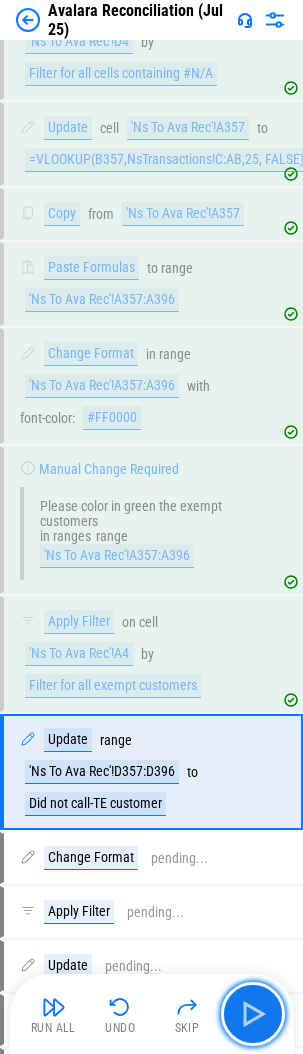 click at bounding box center (253, 1014) 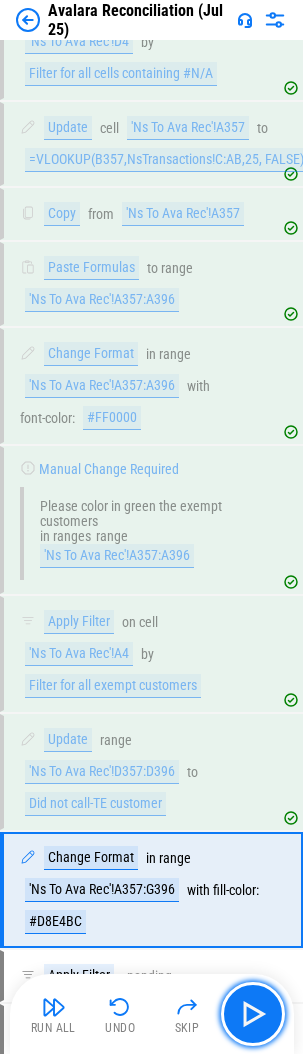click at bounding box center (253, 1014) 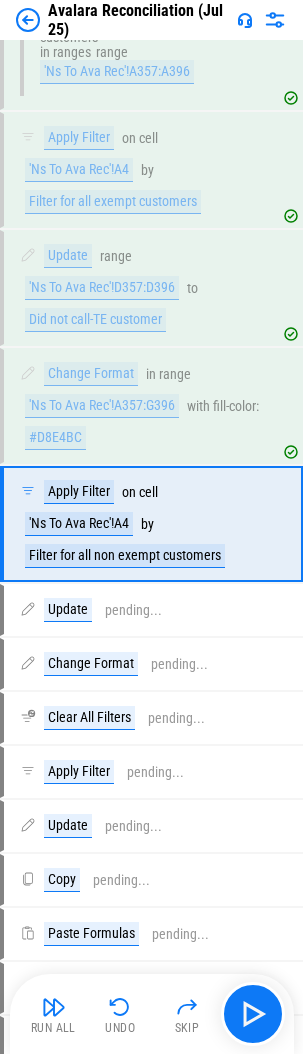 scroll, scrollTop: 15529, scrollLeft: 0, axis: vertical 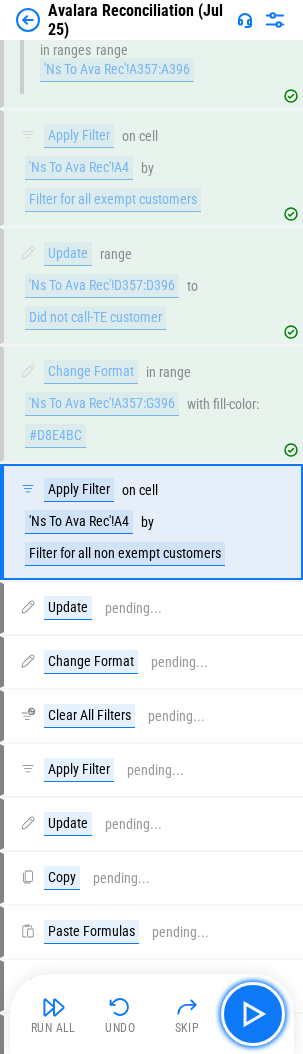 click at bounding box center [253, 1014] 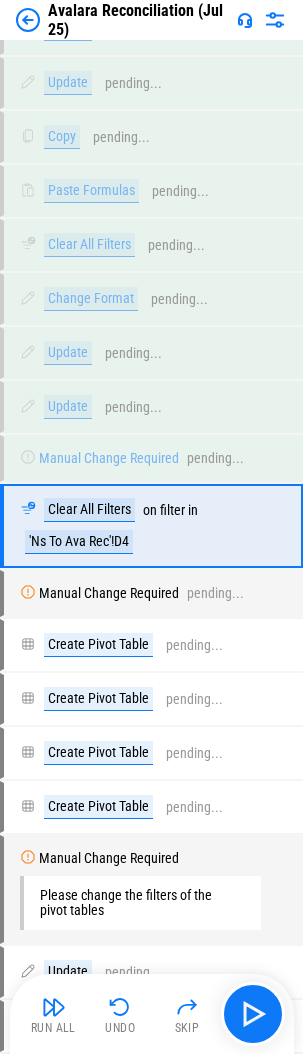 scroll, scrollTop: 16869, scrollLeft: 0, axis: vertical 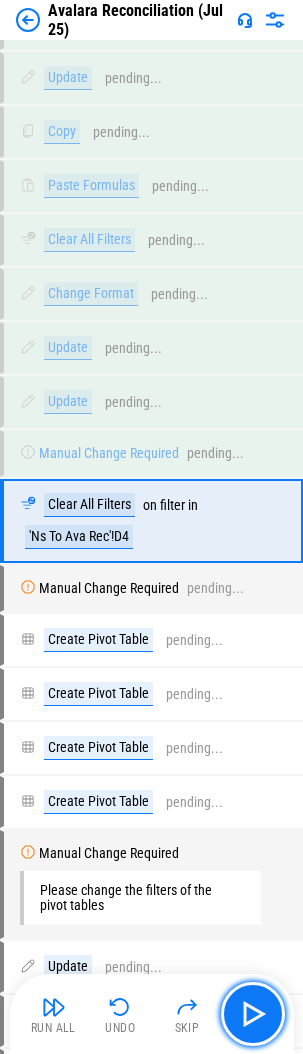 click at bounding box center (253, 1014) 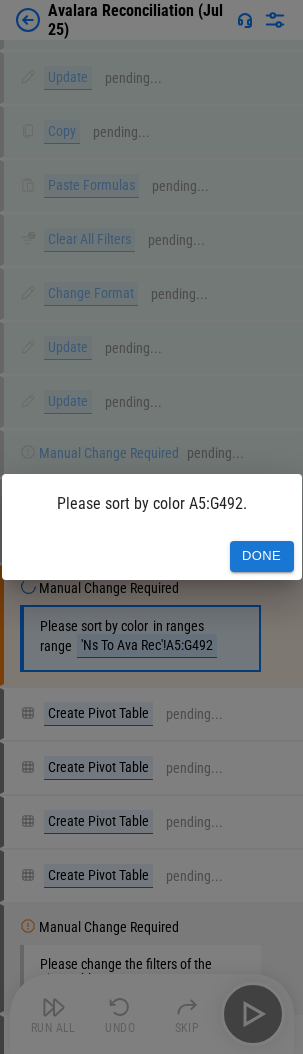 click on "Done" at bounding box center [262, 556] 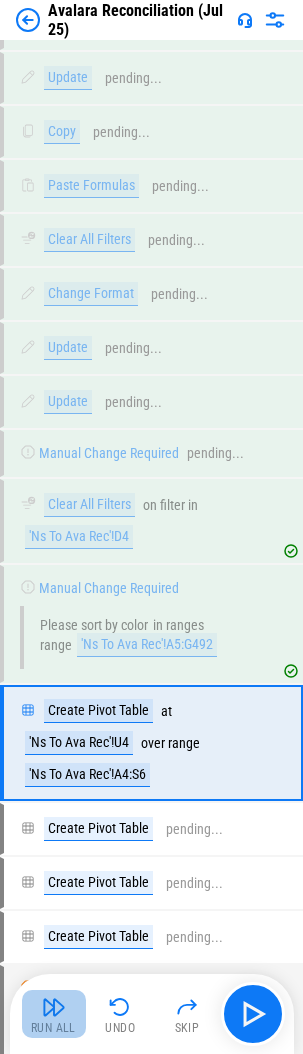 click at bounding box center [54, 1007] 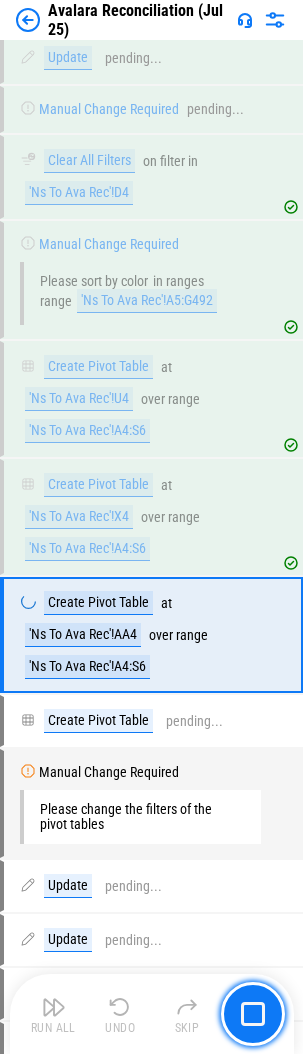 scroll, scrollTop: 17327, scrollLeft: 0, axis: vertical 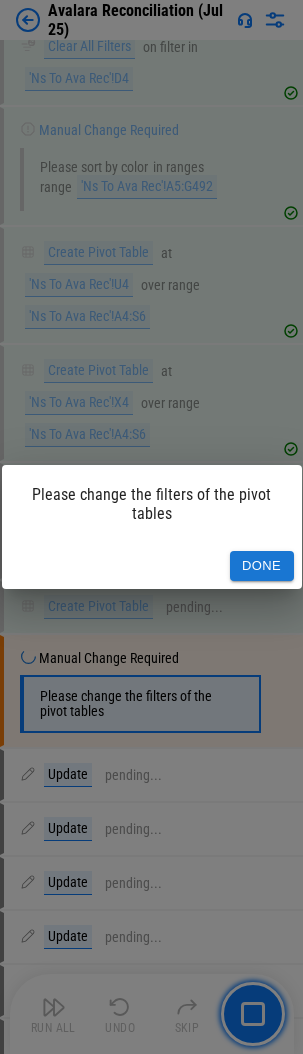 click on "Done" at bounding box center (262, 566) 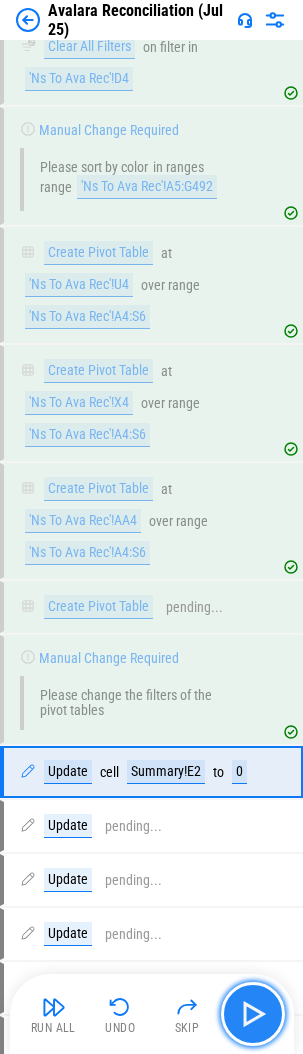 click at bounding box center (253, 1014) 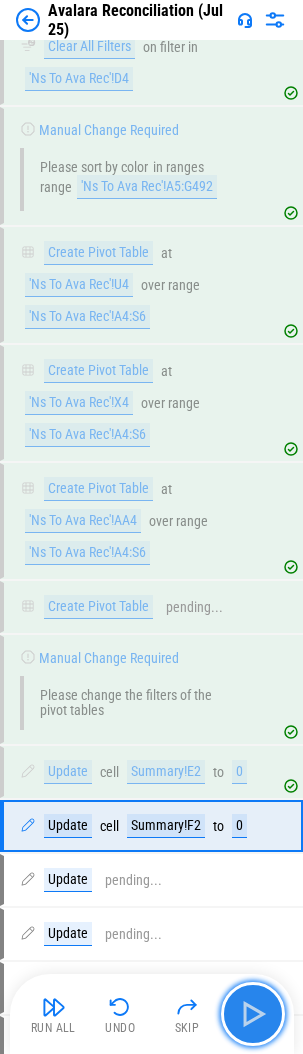 click at bounding box center [253, 1014] 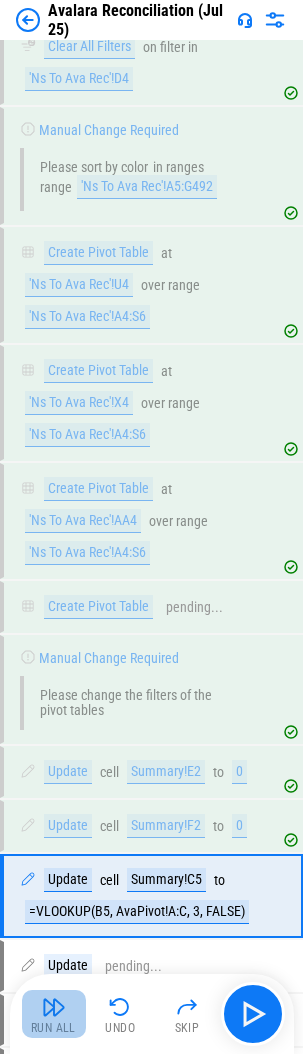 click at bounding box center (54, 1007) 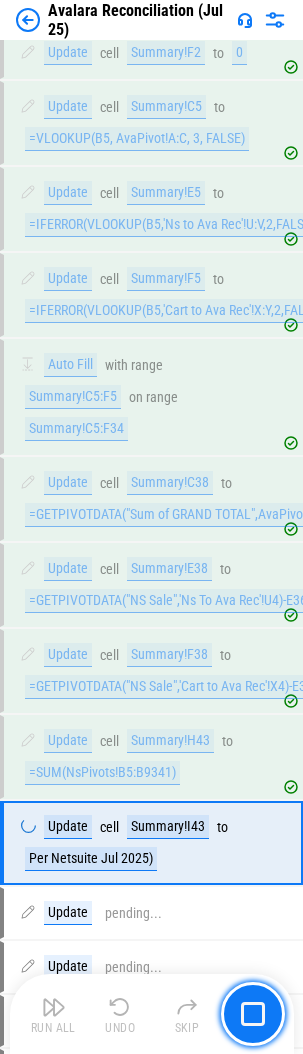 scroll, scrollTop: 18250, scrollLeft: 0, axis: vertical 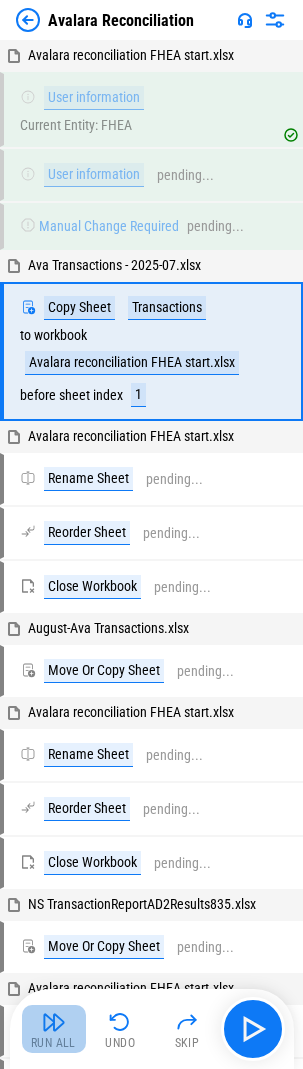 click at bounding box center (54, 1022) 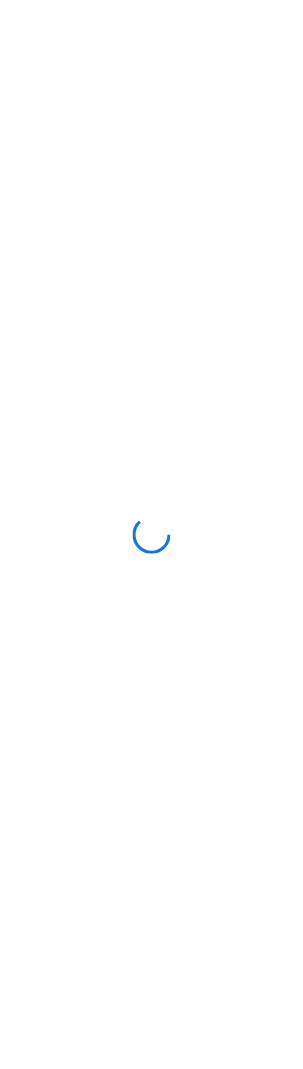 scroll, scrollTop: 0, scrollLeft: 0, axis: both 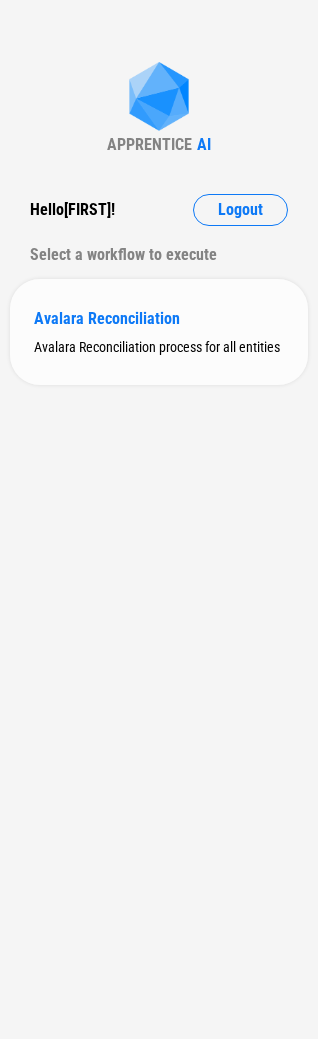 click on "Avalara Reconciliation" at bounding box center [159, 318] 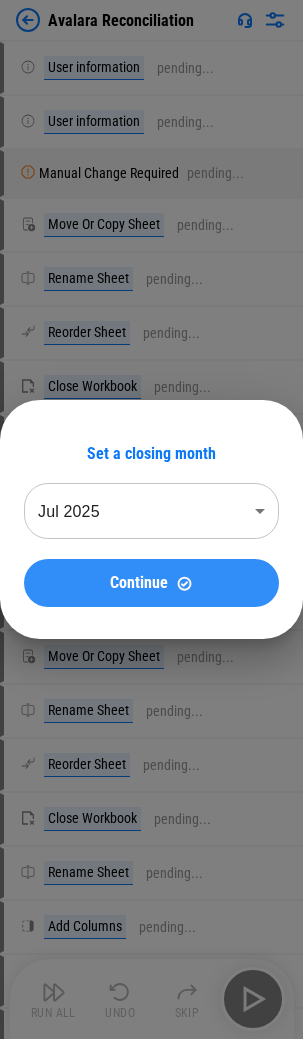 click on "Continue" at bounding box center [139, 583] 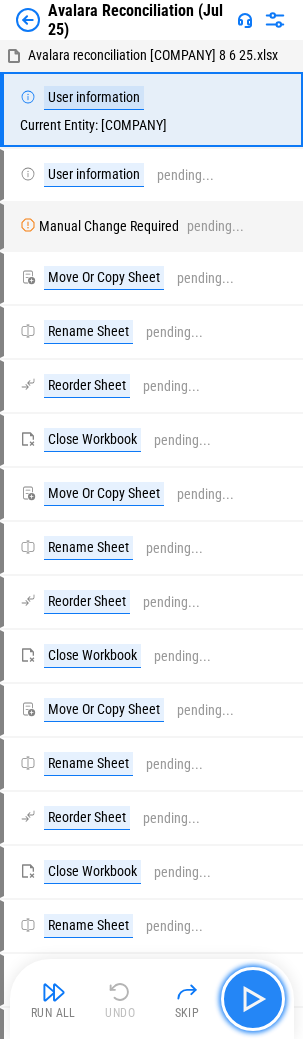 click at bounding box center (253, 999) 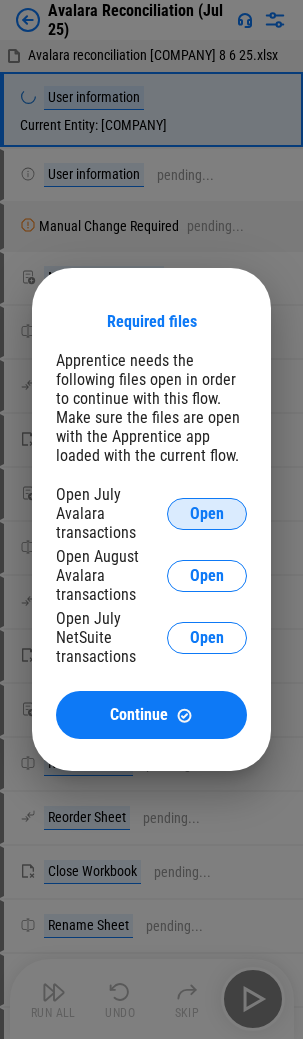 click on "Open" at bounding box center [207, 514] 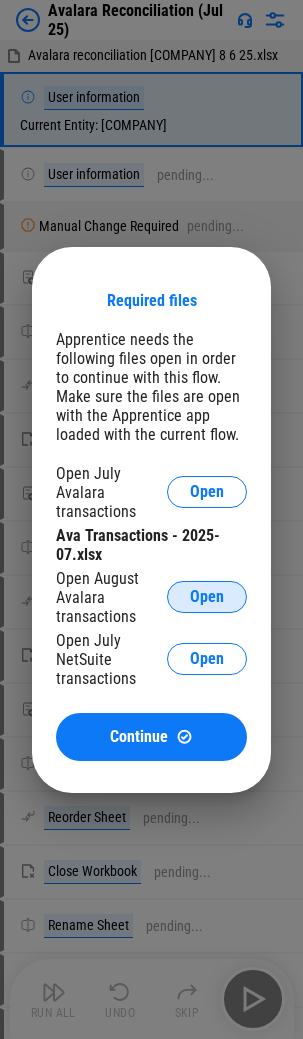 click on "Open" at bounding box center [207, 597] 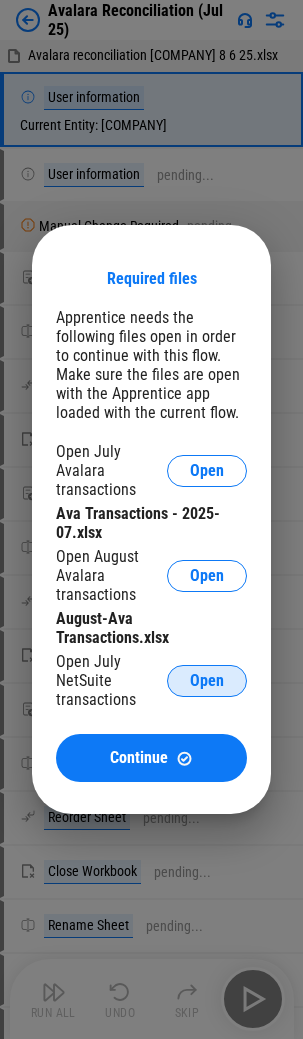 click on "Open" at bounding box center (207, 681) 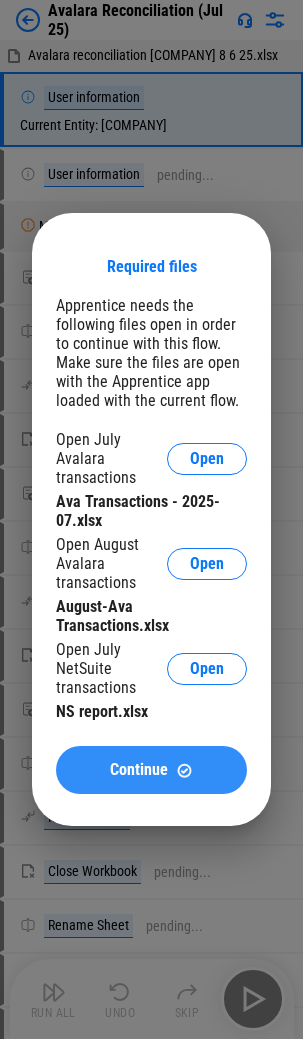 click on "Continue" at bounding box center [151, 770] 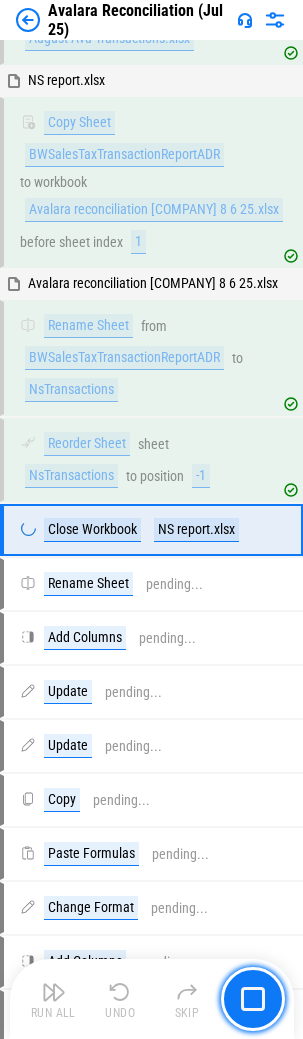scroll, scrollTop: 1124, scrollLeft: 0, axis: vertical 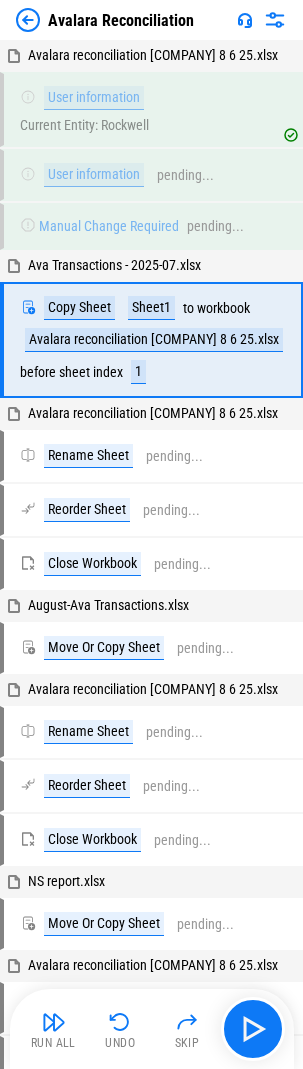 drag, startPoint x: 44, startPoint y: 1033, endPoint x: 31, endPoint y: 1032, distance: 13.038404 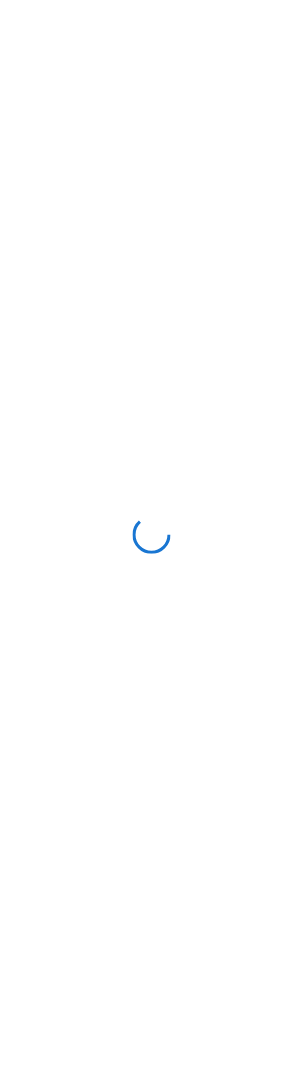 scroll, scrollTop: 0, scrollLeft: 0, axis: both 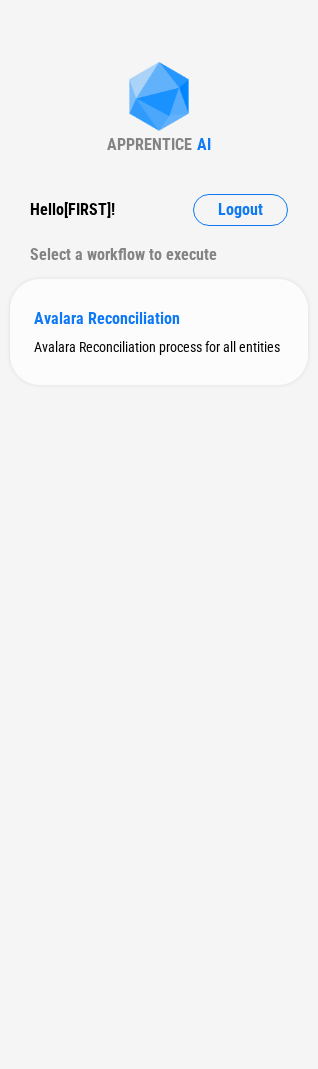 click on "Avalara Reconciliation" at bounding box center [159, 318] 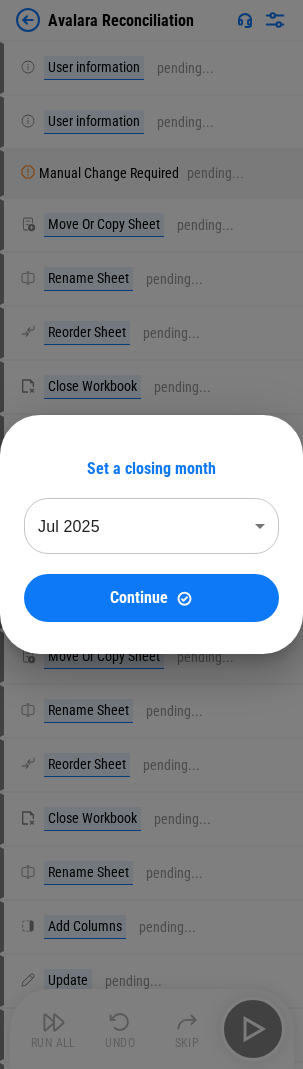click on "Continue" at bounding box center [151, 598] 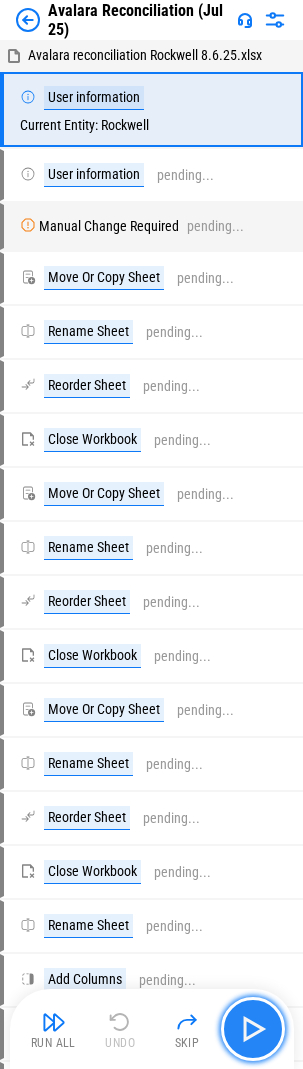 click at bounding box center [253, 1029] 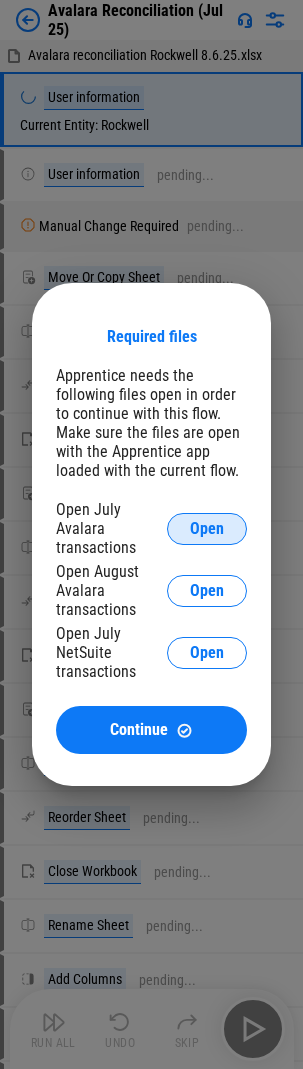 click on "Open" at bounding box center [207, 529] 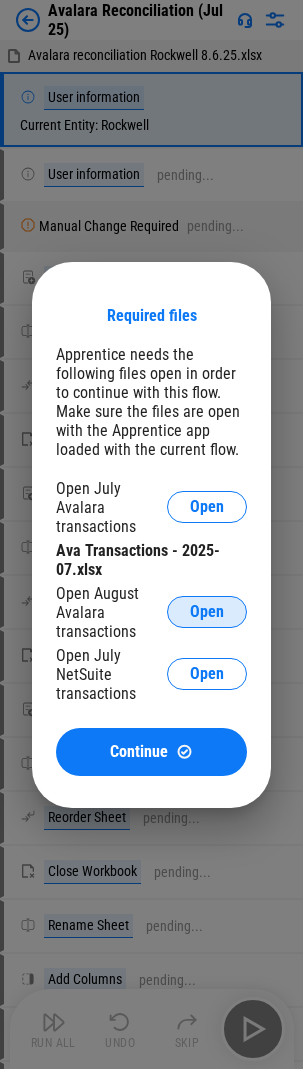 click on "Open" at bounding box center (207, 612) 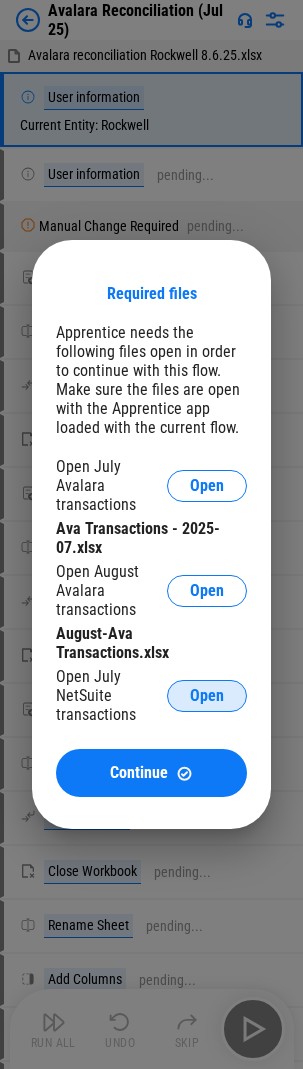 click on "Open" at bounding box center [207, 696] 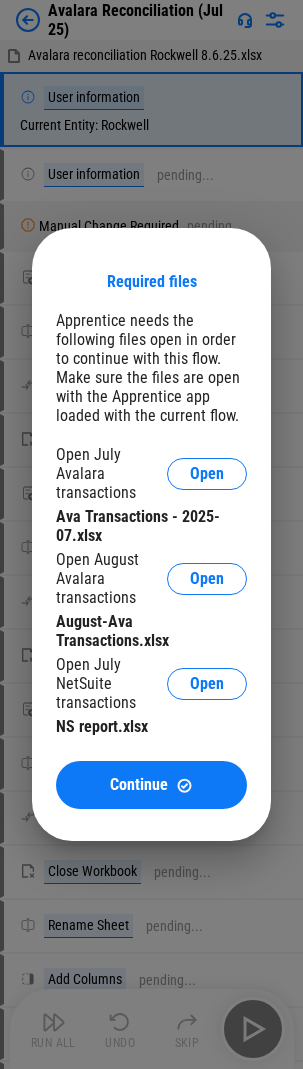 drag, startPoint x: 110, startPoint y: 794, endPoint x: 15, endPoint y: 851, distance: 110.788086 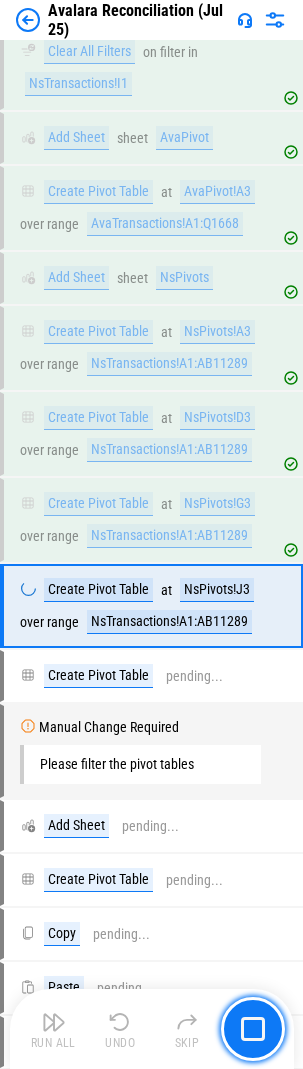 scroll, scrollTop: 4112, scrollLeft: 0, axis: vertical 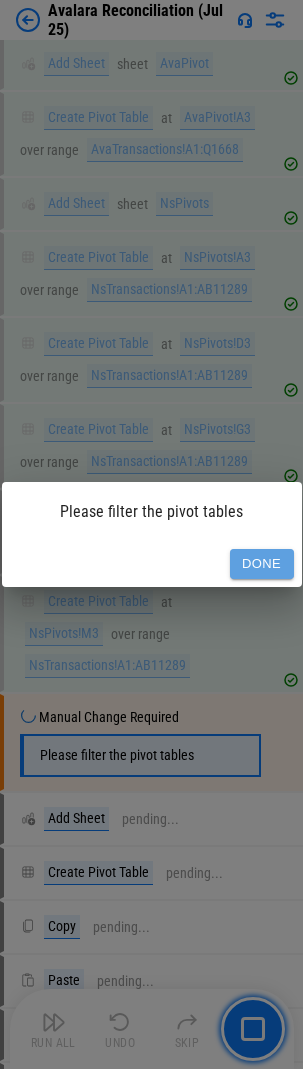 click on "Done" at bounding box center (262, 564) 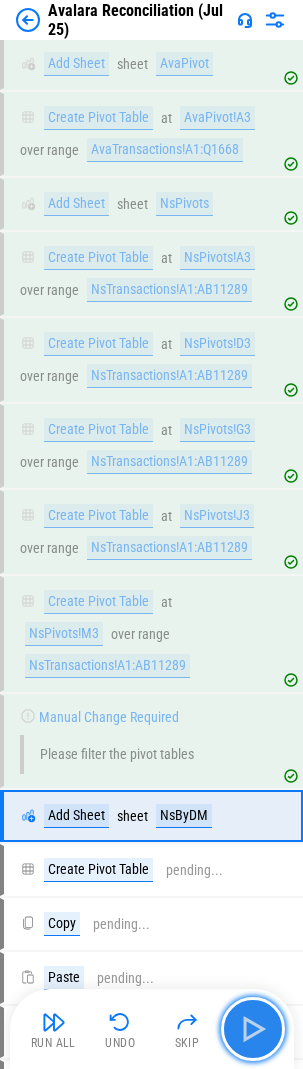 click at bounding box center [253, 1029] 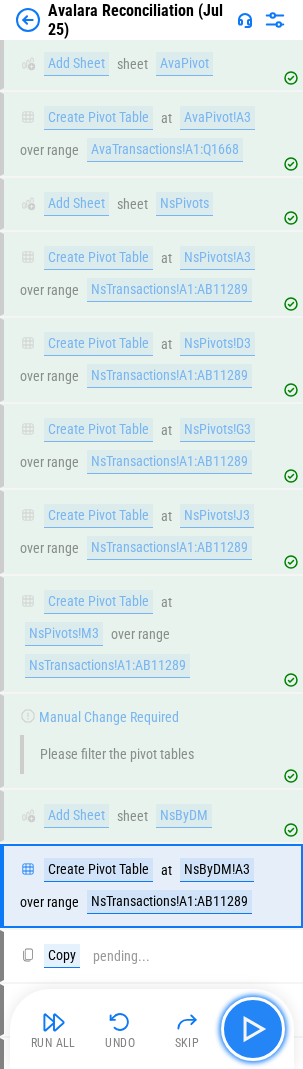 click at bounding box center [253, 1029] 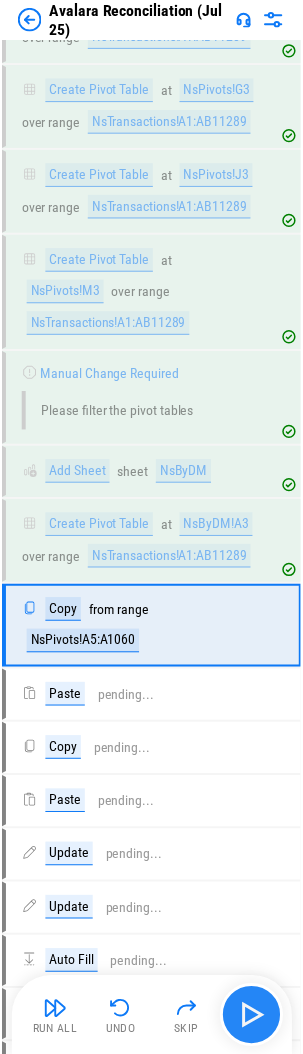 scroll, scrollTop: 4552, scrollLeft: 0, axis: vertical 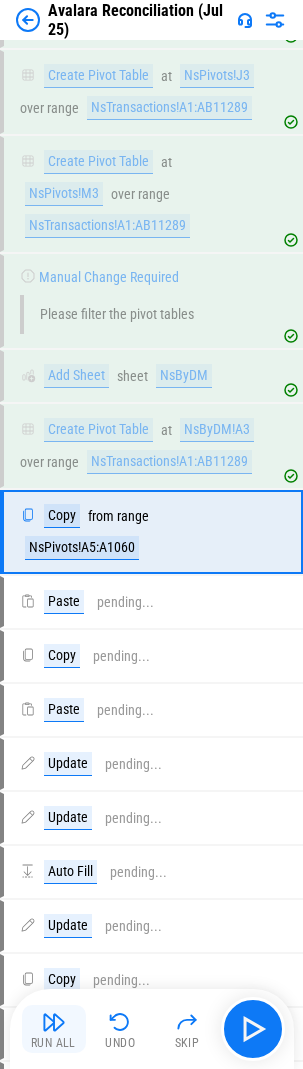 click on "Run All" at bounding box center [54, 1029] 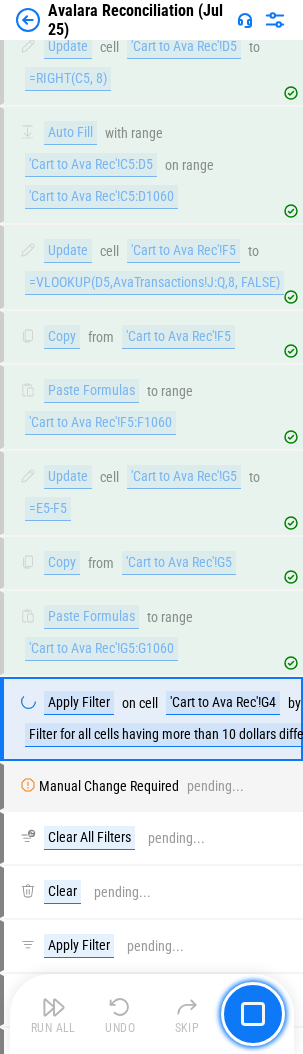 scroll, scrollTop: 5645, scrollLeft: 0, axis: vertical 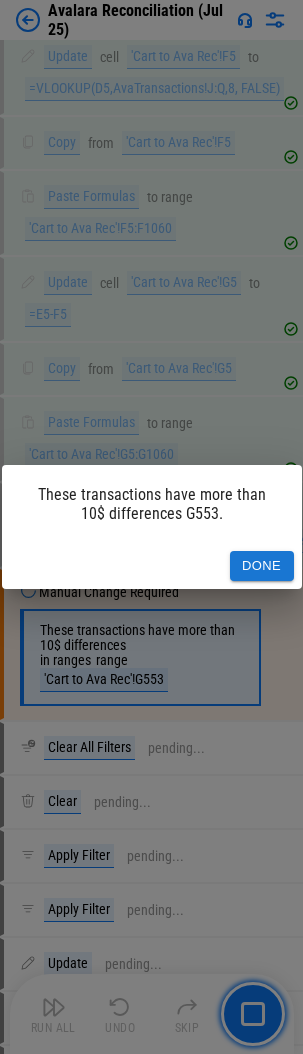 click on "Done" at bounding box center [262, 566] 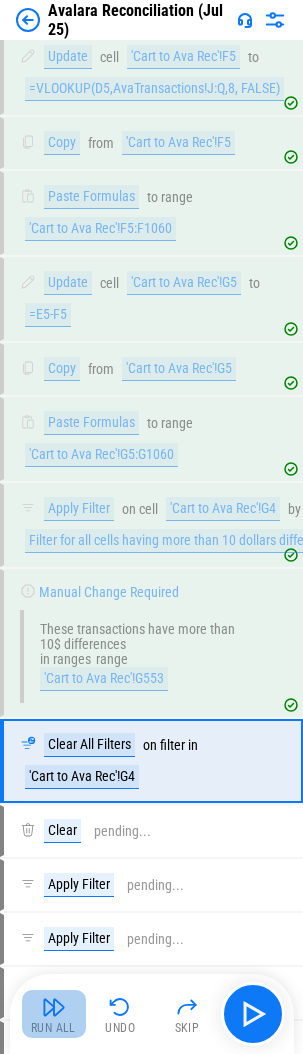 click at bounding box center (54, 1007) 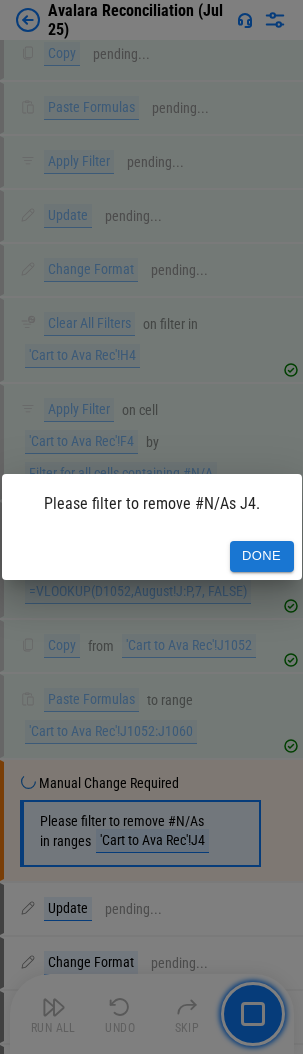 scroll, scrollTop: 7856, scrollLeft: 0, axis: vertical 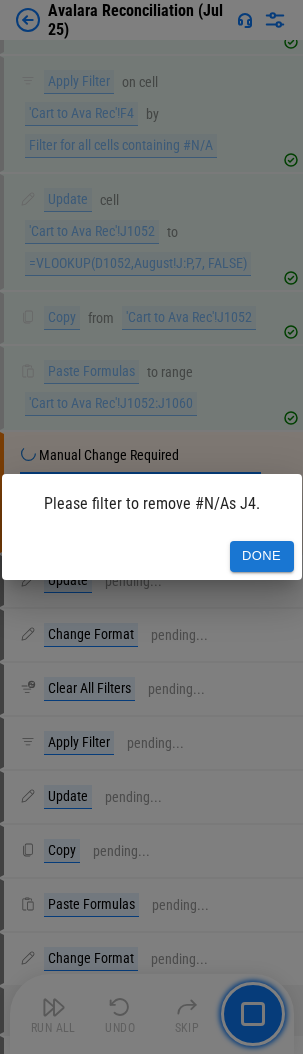 click on "Done" at bounding box center (262, 556) 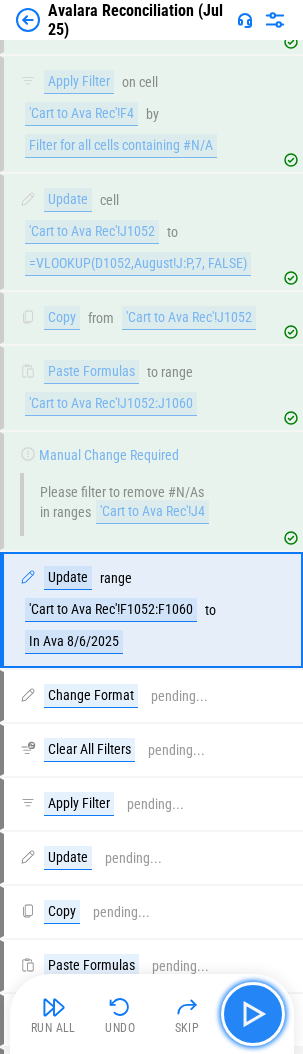 click at bounding box center [253, 1014] 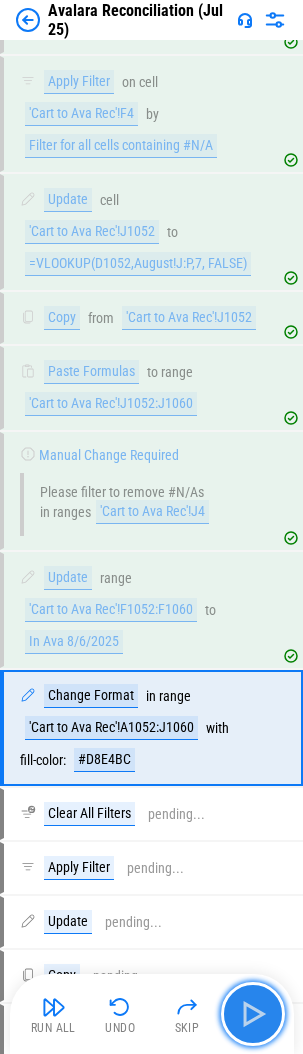 click at bounding box center (253, 1014) 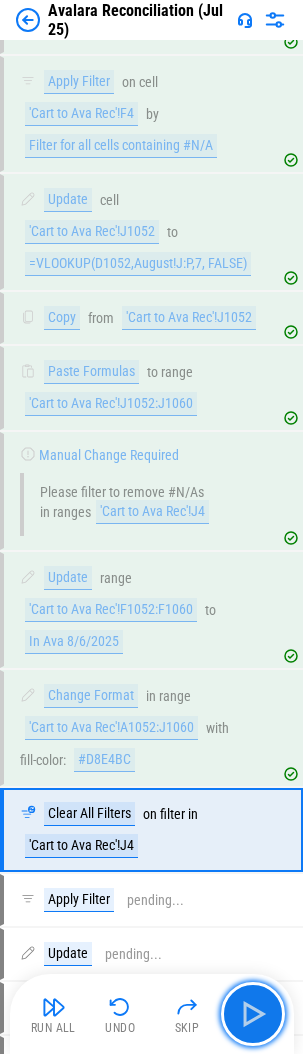 click at bounding box center [253, 1014] 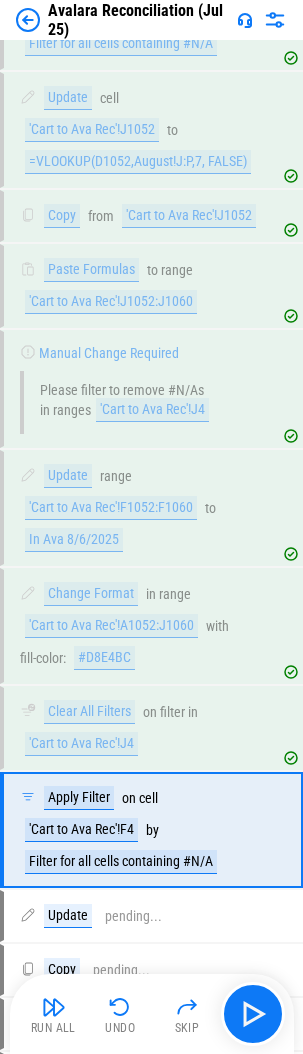 scroll, scrollTop: 8295, scrollLeft: 0, axis: vertical 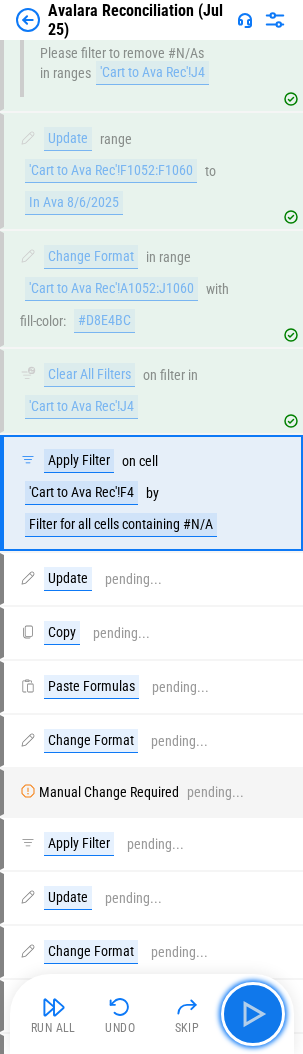 click at bounding box center [253, 1014] 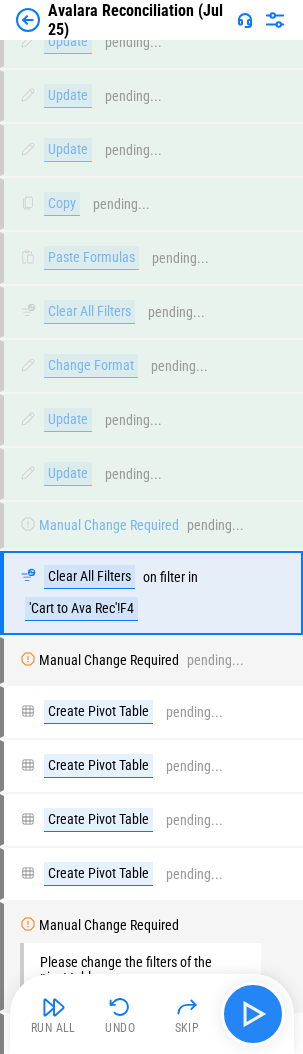 scroll, scrollTop: 10117, scrollLeft: 0, axis: vertical 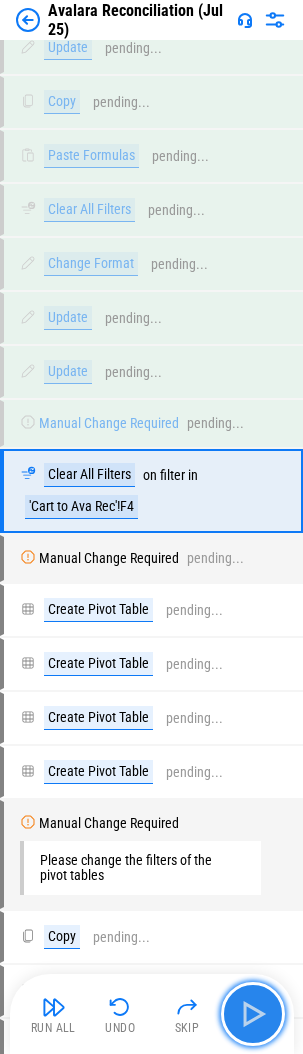 click at bounding box center [253, 1014] 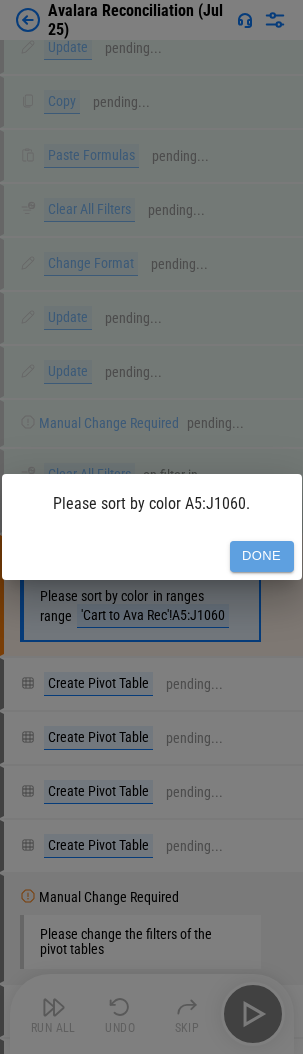 click on "Done" at bounding box center (262, 556) 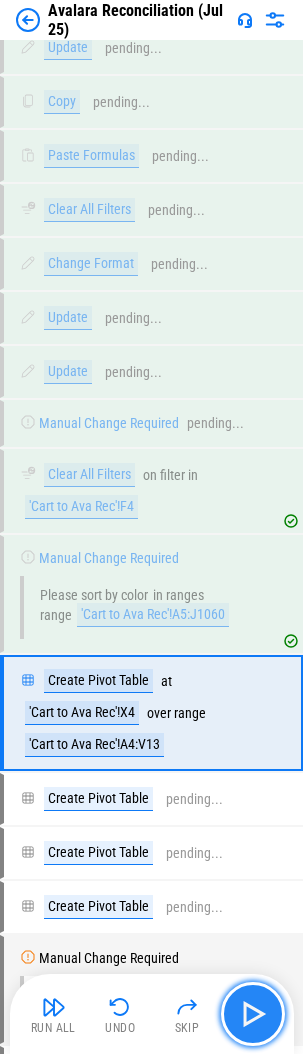 click at bounding box center (253, 1014) 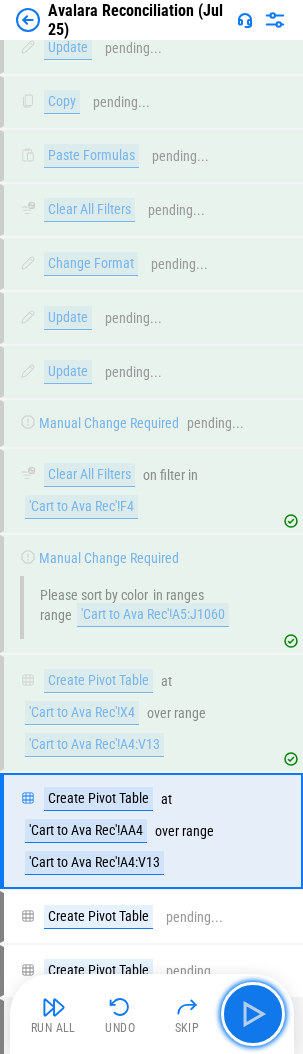 click at bounding box center [253, 1014] 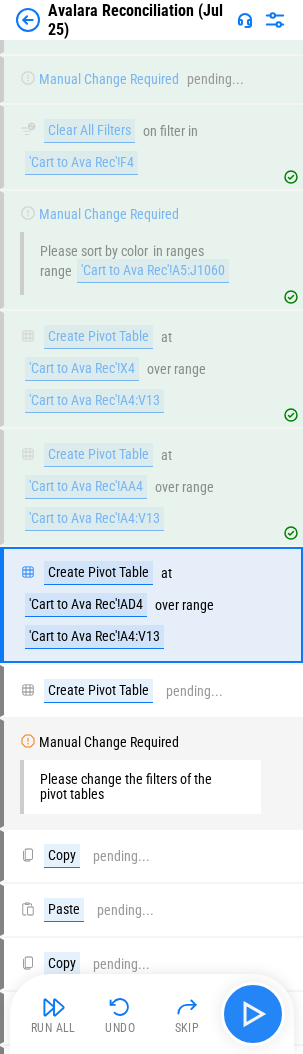 scroll, scrollTop: 10575, scrollLeft: 0, axis: vertical 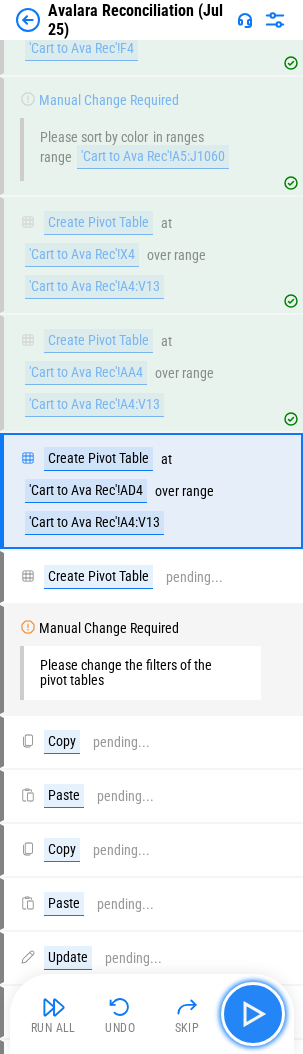 click at bounding box center (253, 1014) 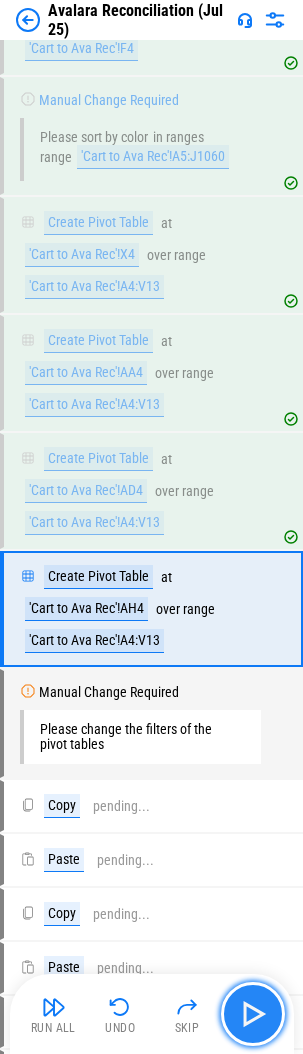 click at bounding box center (253, 1014) 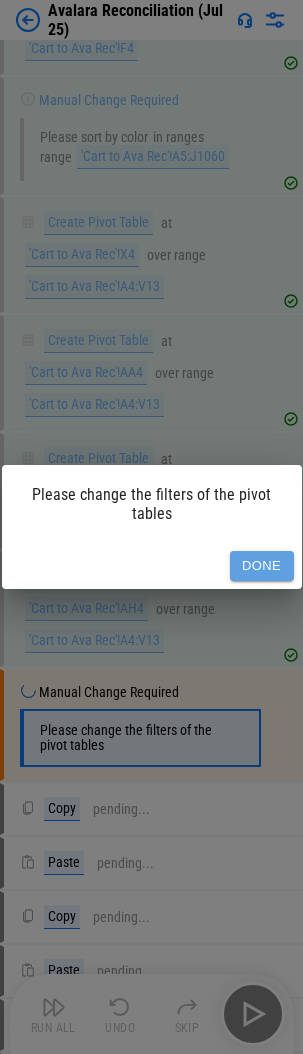 click on "Done" at bounding box center (262, 566) 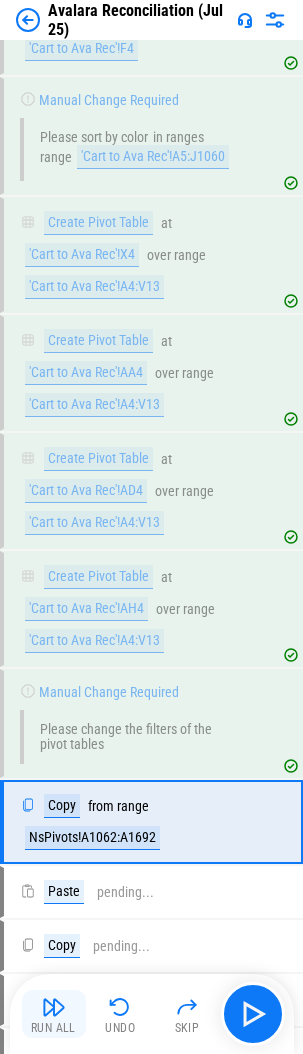 click on "Run All" at bounding box center [53, 1028] 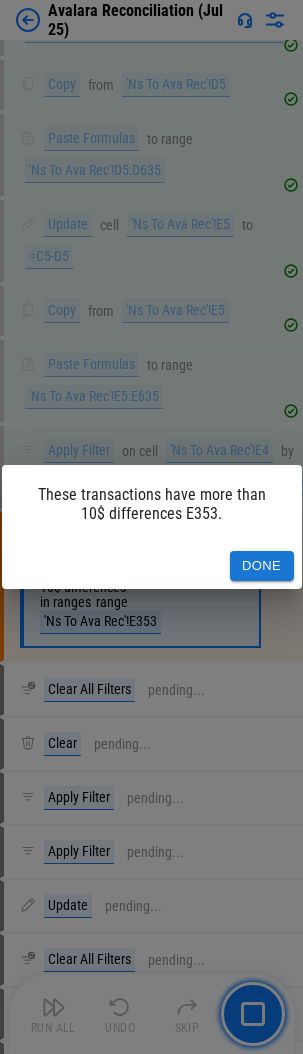 scroll, scrollTop: 11984, scrollLeft: 0, axis: vertical 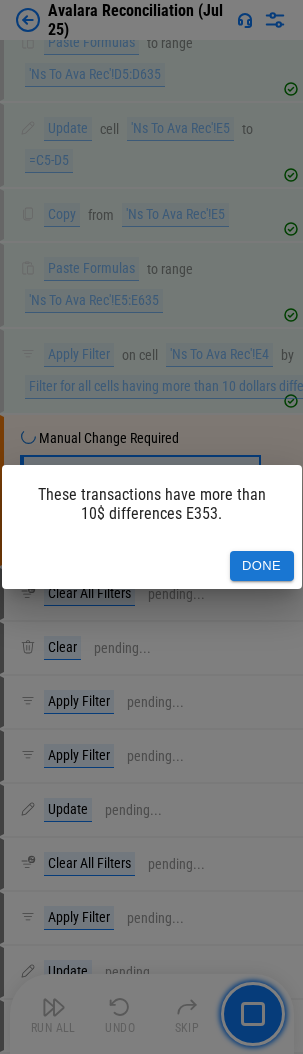 click on "Done" at bounding box center [262, 566] 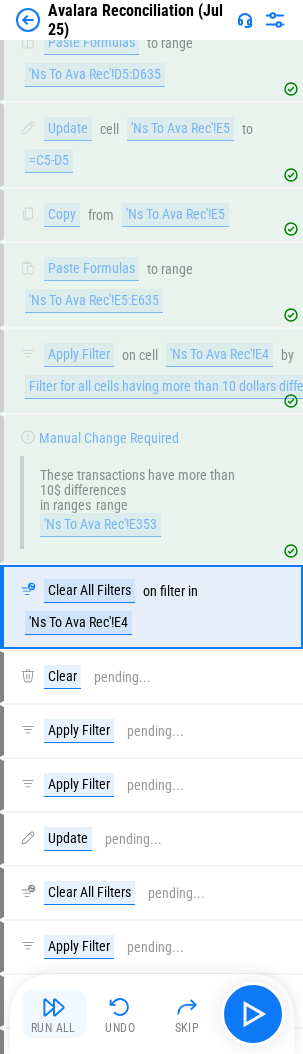 click at bounding box center (54, 1007) 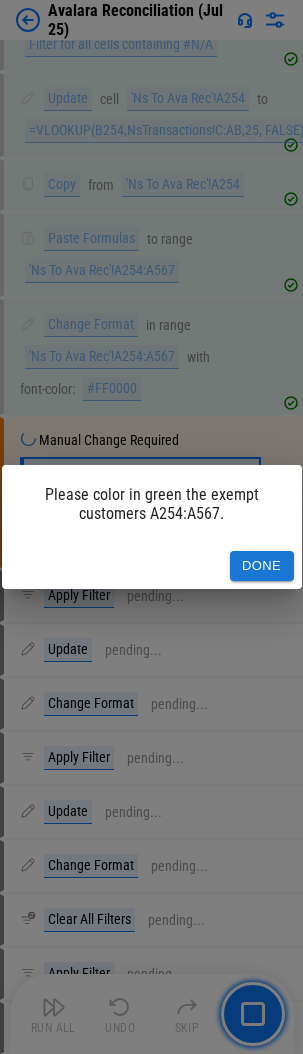 scroll, scrollTop: 14700, scrollLeft: 0, axis: vertical 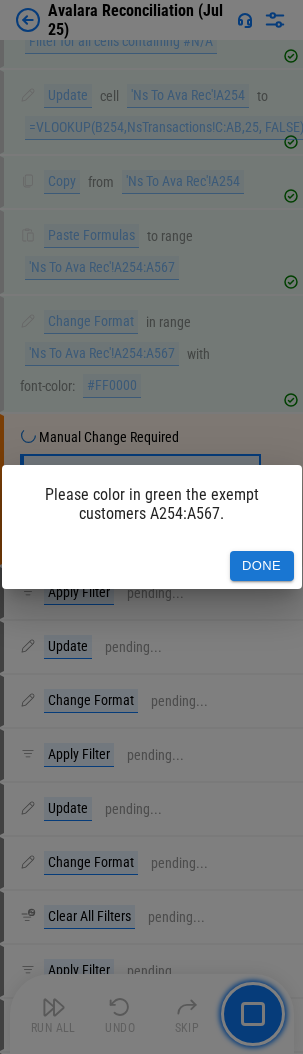 click on "Done" at bounding box center [262, 566] 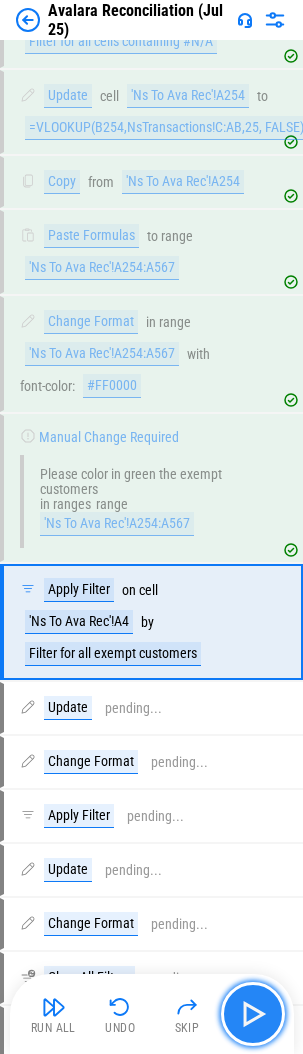 click at bounding box center (253, 1014) 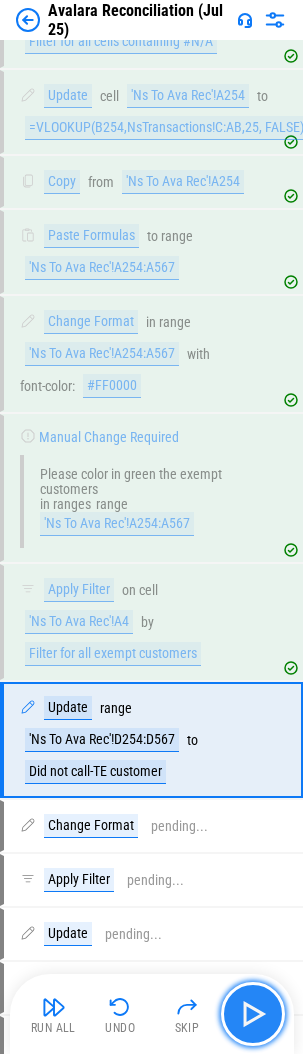 click at bounding box center (253, 1014) 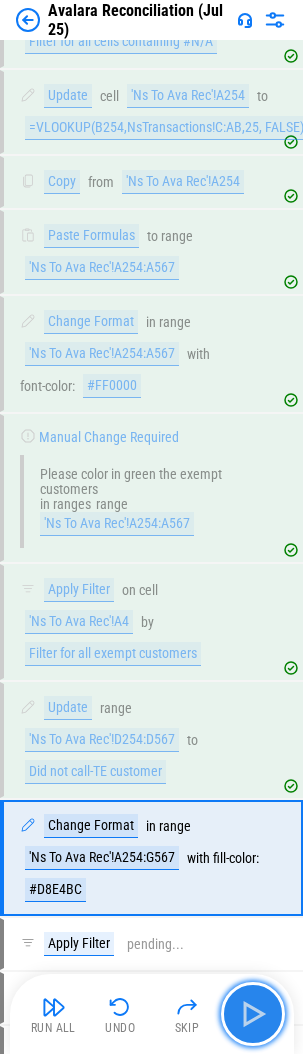 click at bounding box center [253, 1014] 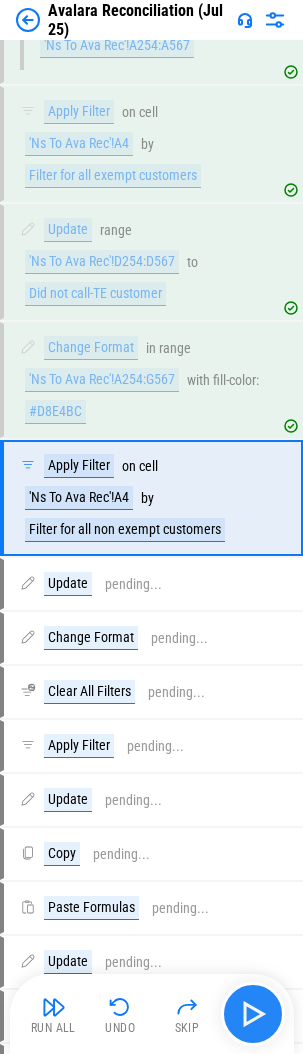 scroll, scrollTop: 15186, scrollLeft: 0, axis: vertical 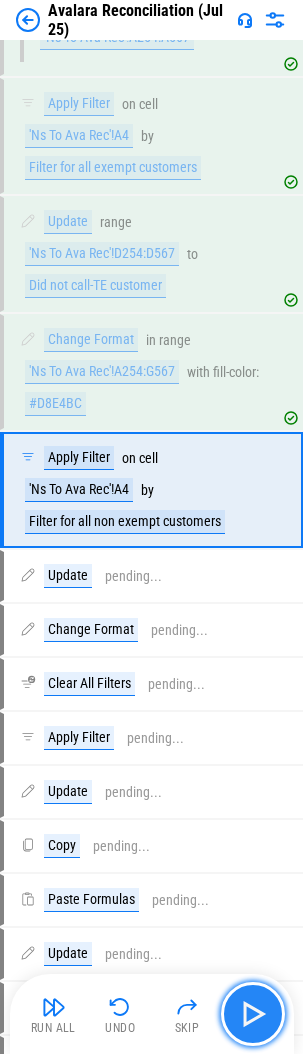 click at bounding box center [253, 1014] 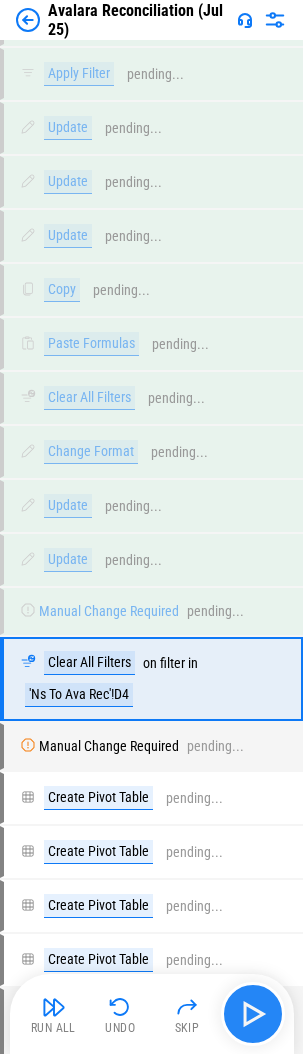 scroll, scrollTop: 16526, scrollLeft: 0, axis: vertical 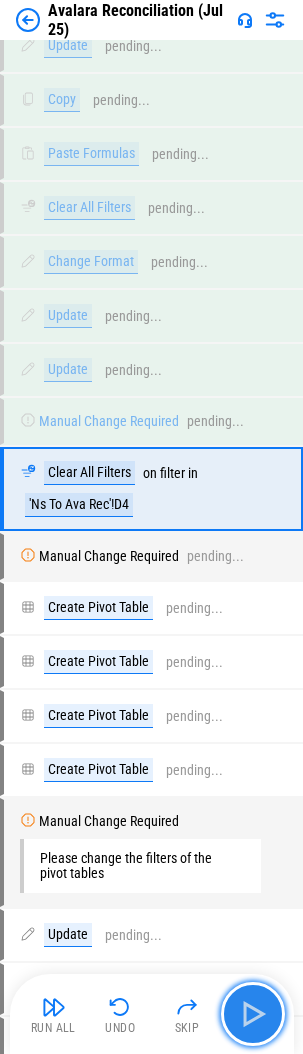 click at bounding box center (253, 1014) 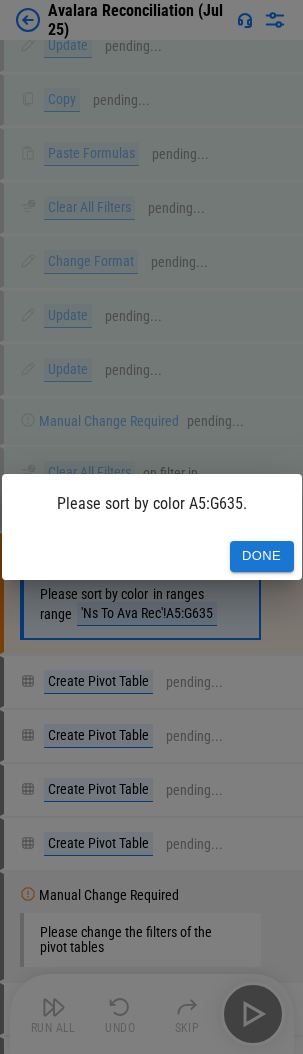 click on "Done" at bounding box center (262, 556) 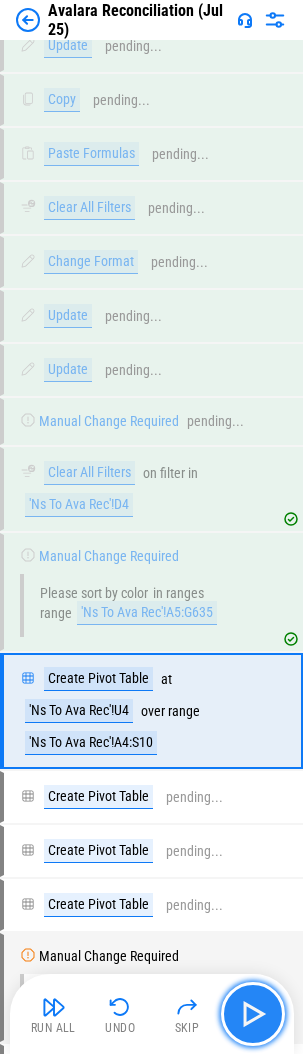 click at bounding box center [253, 1014] 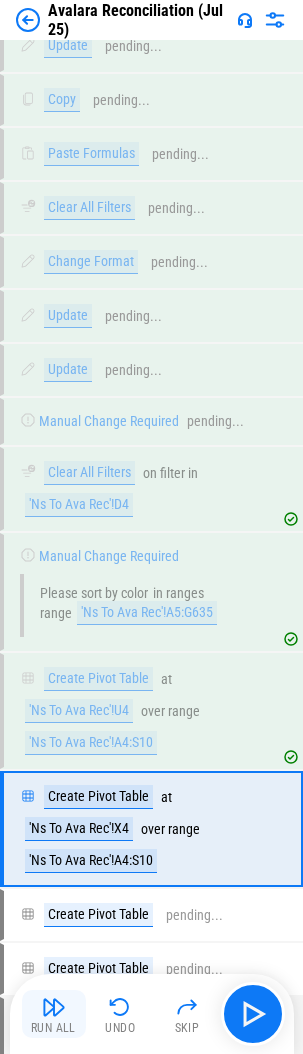 click on "Run All" at bounding box center [54, 1014] 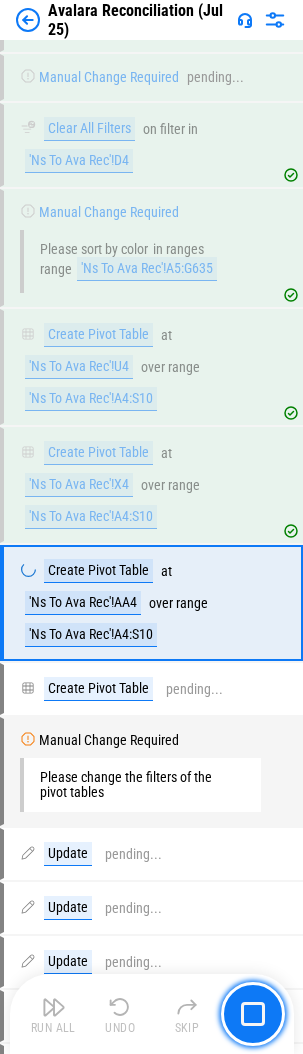 scroll, scrollTop: 16984, scrollLeft: 0, axis: vertical 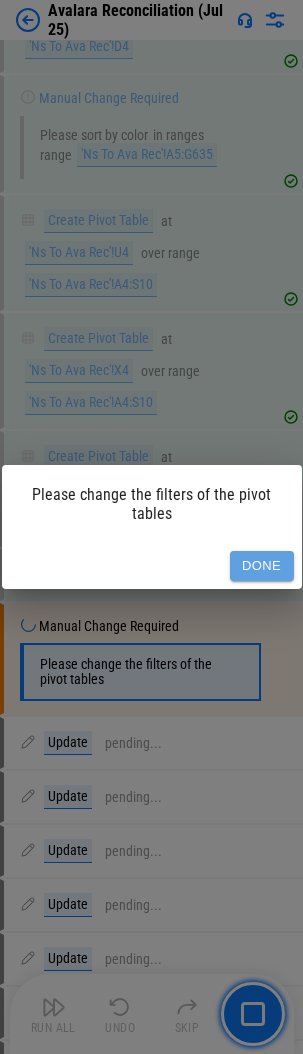 click on "Done" at bounding box center (262, 566) 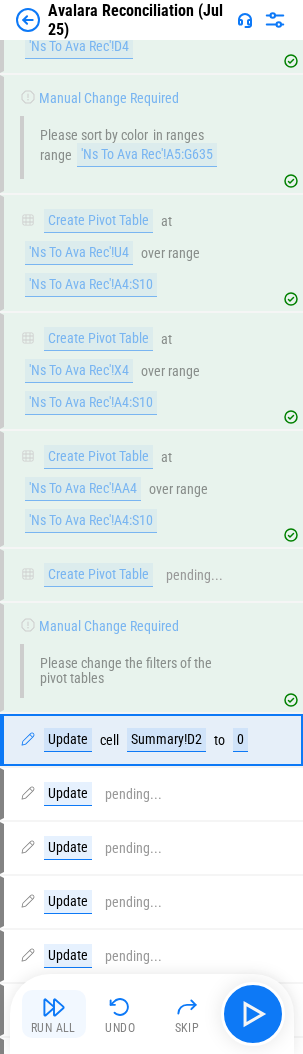 click on "Run All" at bounding box center [53, 1028] 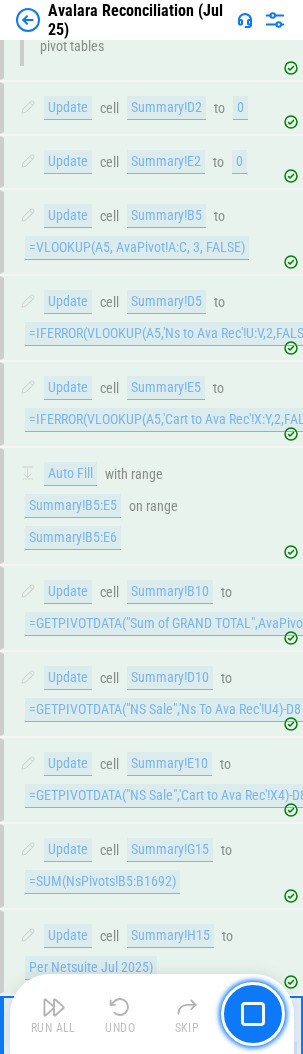 scroll, scrollTop: 17664, scrollLeft: 0, axis: vertical 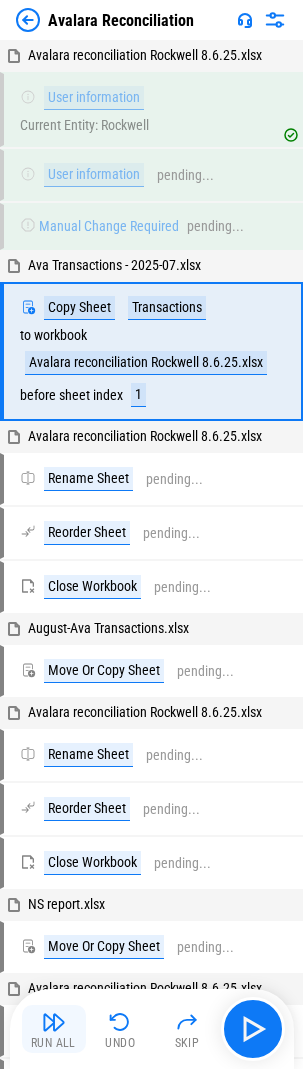 click at bounding box center [54, 1022] 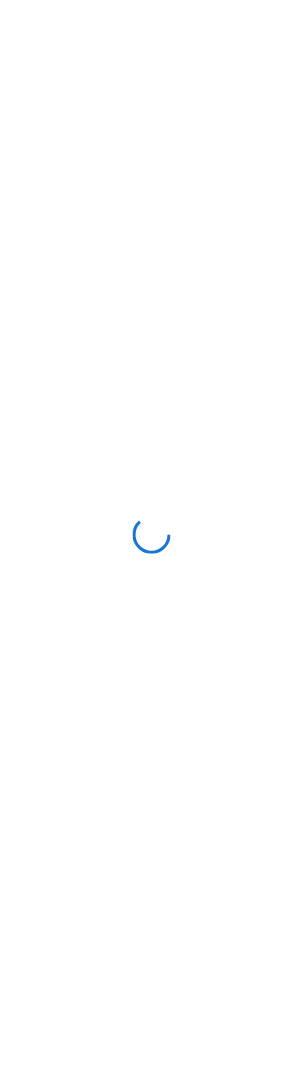scroll, scrollTop: 0, scrollLeft: 0, axis: both 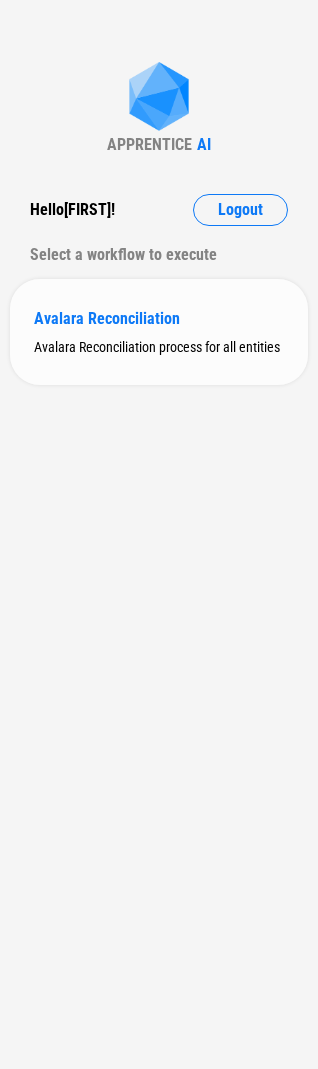 click on "Avalara Reconciliation" at bounding box center (159, 318) 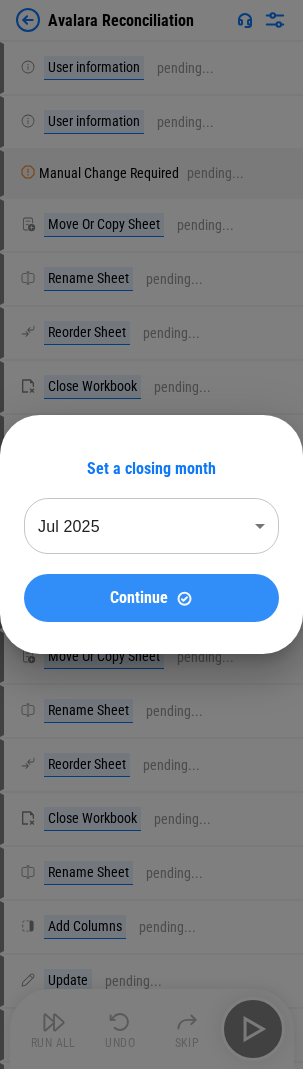 click on "Continue" at bounding box center [139, 598] 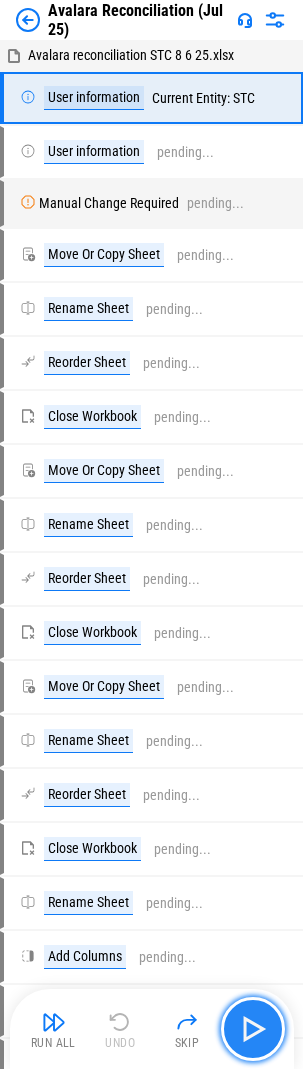click at bounding box center (253, 1029) 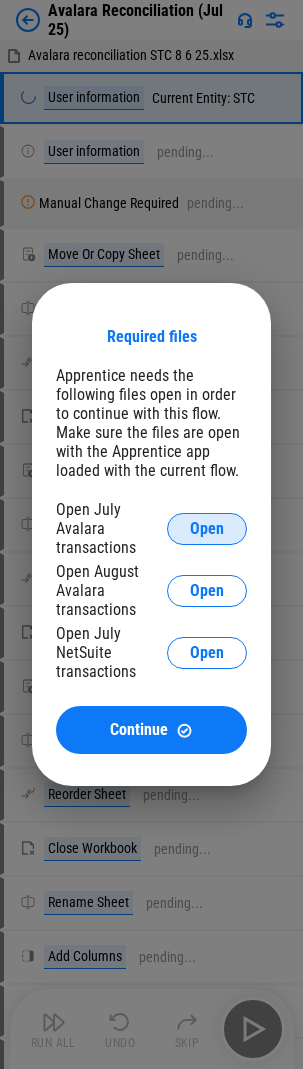 click on "Open" at bounding box center [207, 529] 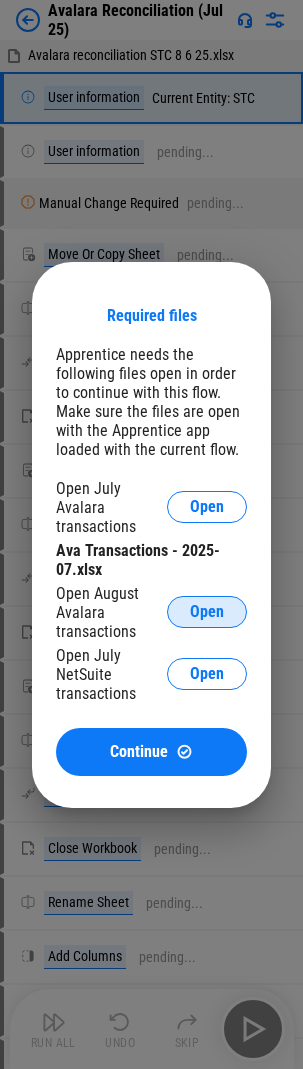 click on "Open" at bounding box center [207, 612] 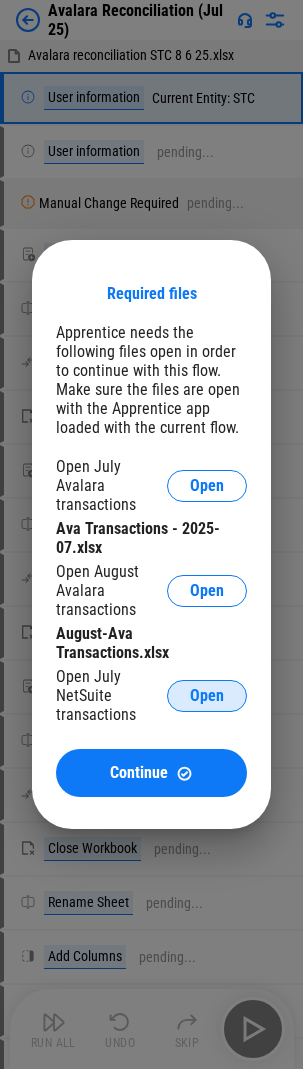 click on "Open" at bounding box center (207, 696) 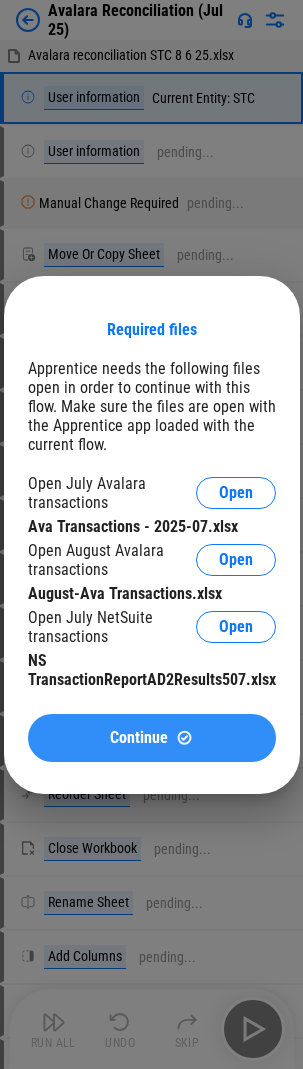 click at bounding box center (184, 737) 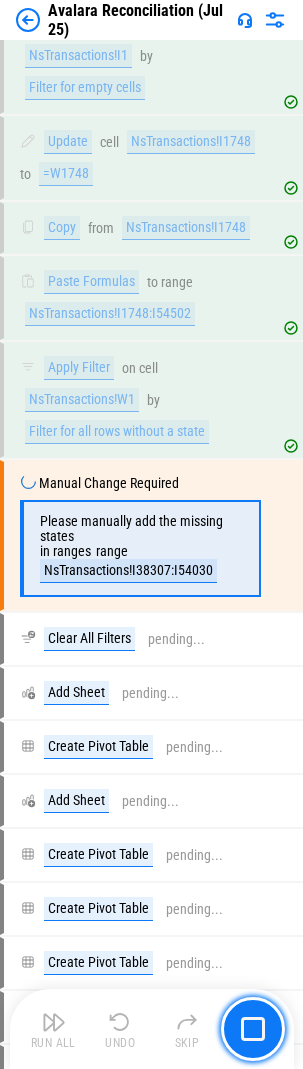 scroll, scrollTop: 3854, scrollLeft: 0, axis: vertical 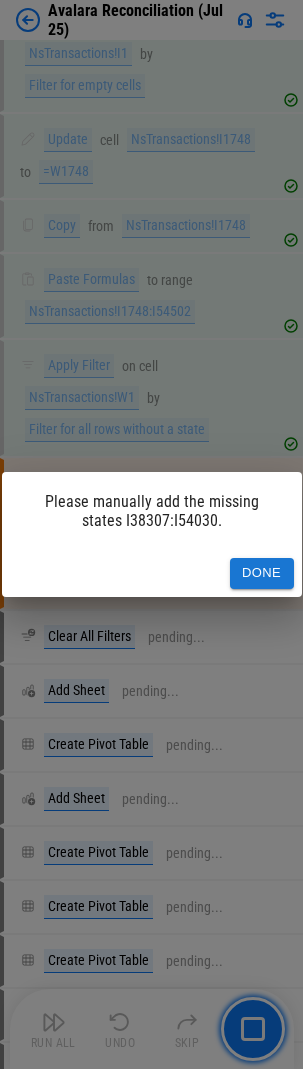 click on "Done" at bounding box center [262, 573] 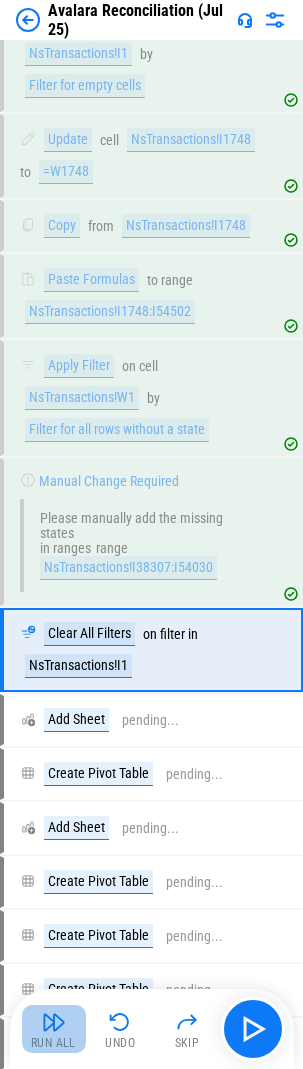 click at bounding box center (54, 1022) 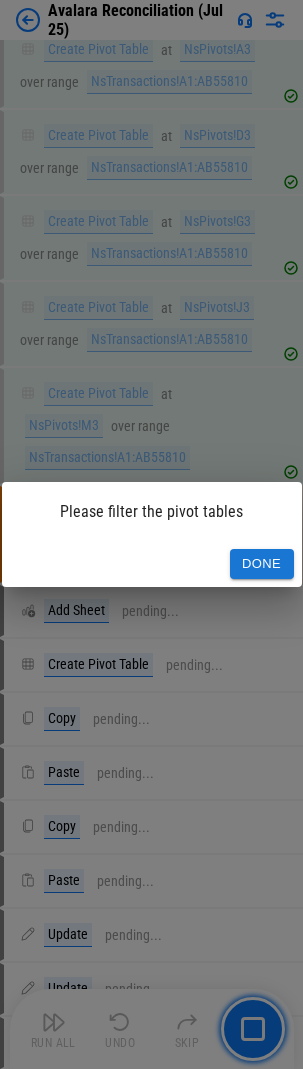 scroll, scrollTop: 4719, scrollLeft: 0, axis: vertical 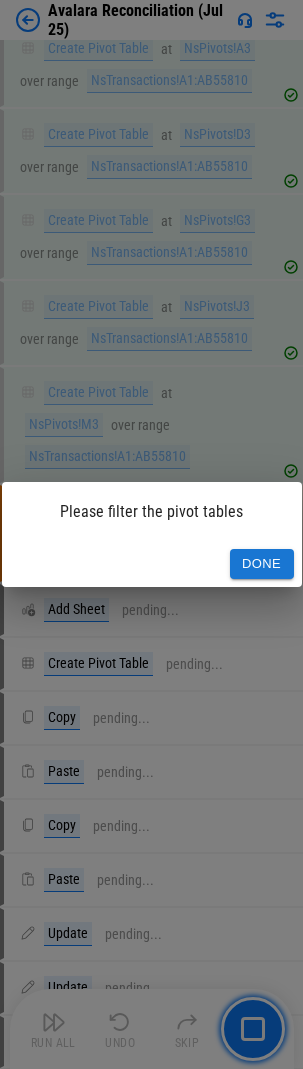 click on "Done" at bounding box center [262, 564] 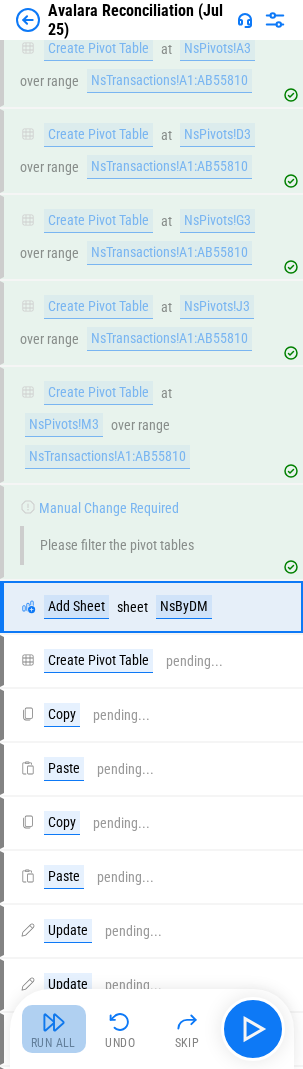 click at bounding box center [54, 1022] 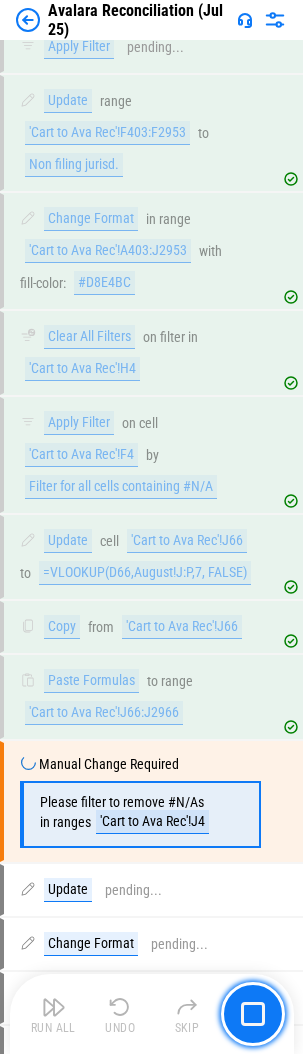scroll, scrollTop: 8112, scrollLeft: 0, axis: vertical 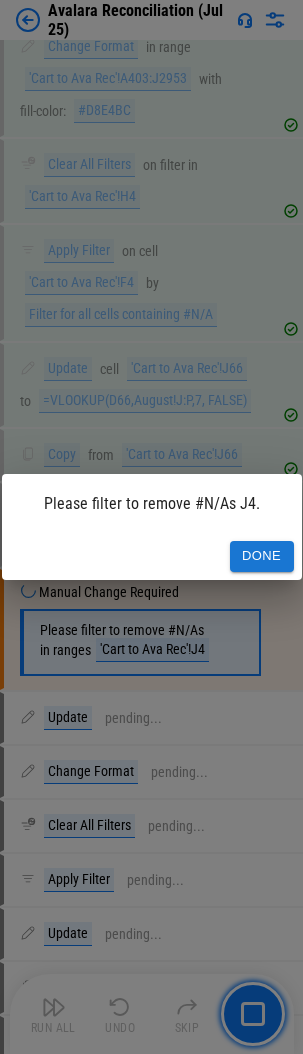 click on "Done" at bounding box center [262, 556] 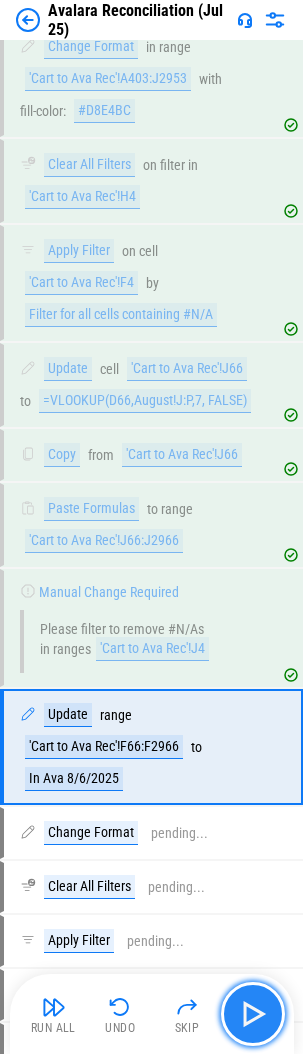 click at bounding box center [253, 1014] 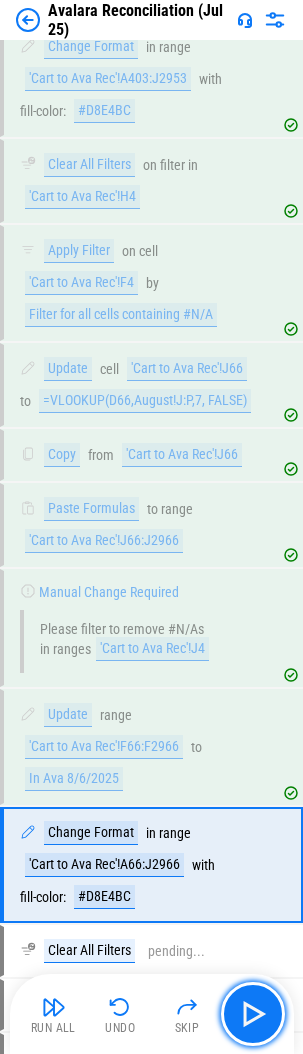 click at bounding box center [253, 1014] 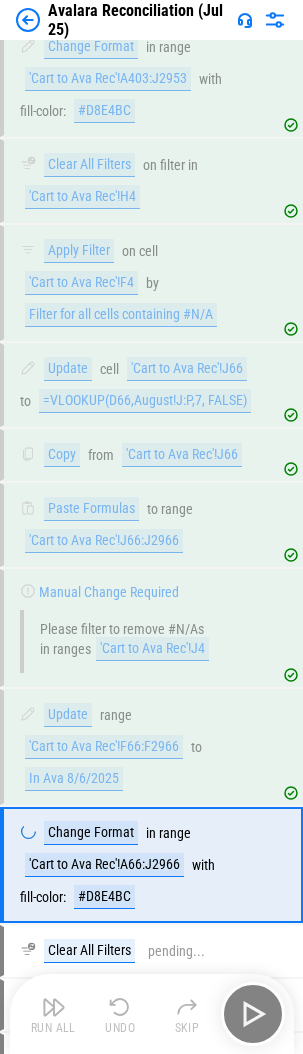 click on "Run All Undo Skip" at bounding box center [154, 1014] 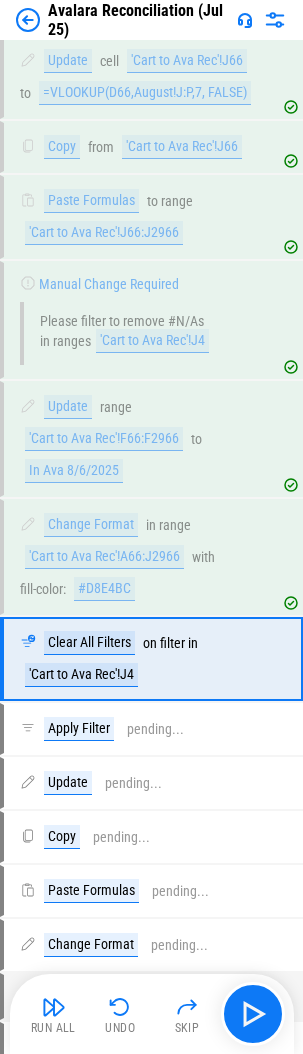 scroll, scrollTop: 8554, scrollLeft: 0, axis: vertical 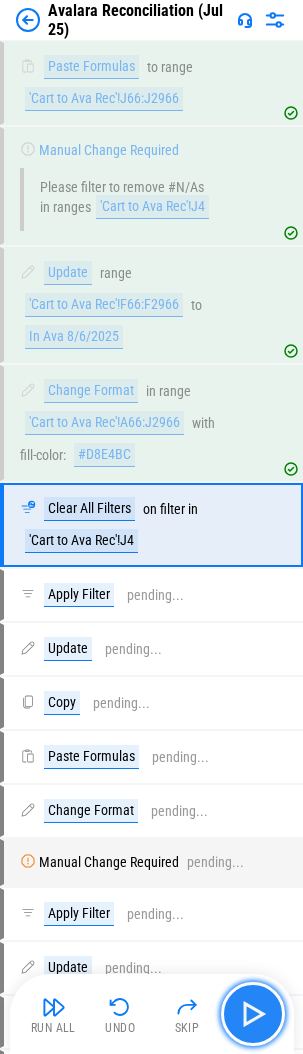 click at bounding box center [253, 1014] 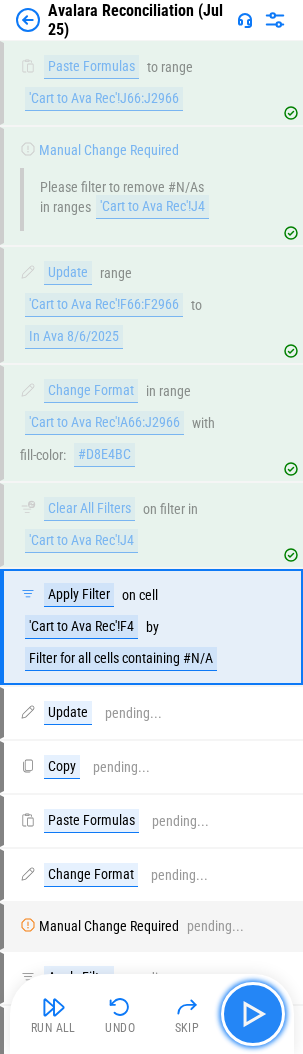 click at bounding box center (253, 1014) 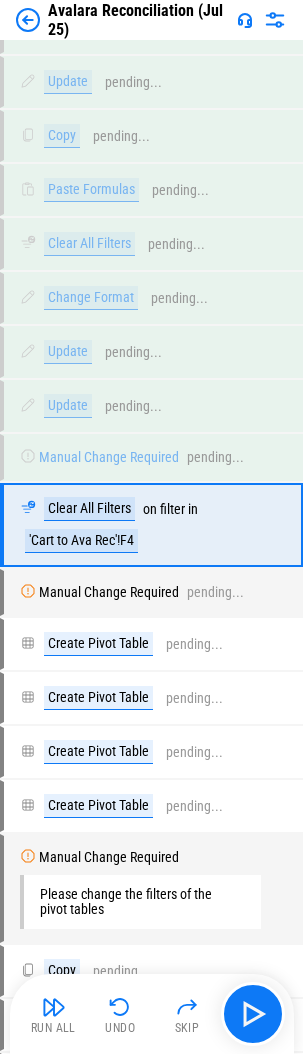 scroll, scrollTop: 10478, scrollLeft: 0, axis: vertical 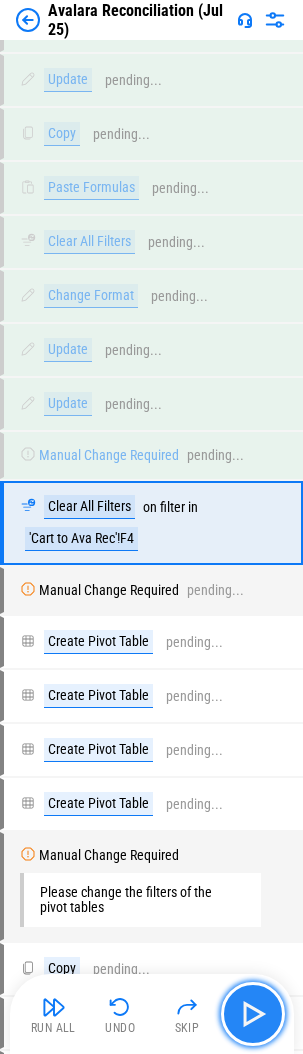 click at bounding box center [253, 1014] 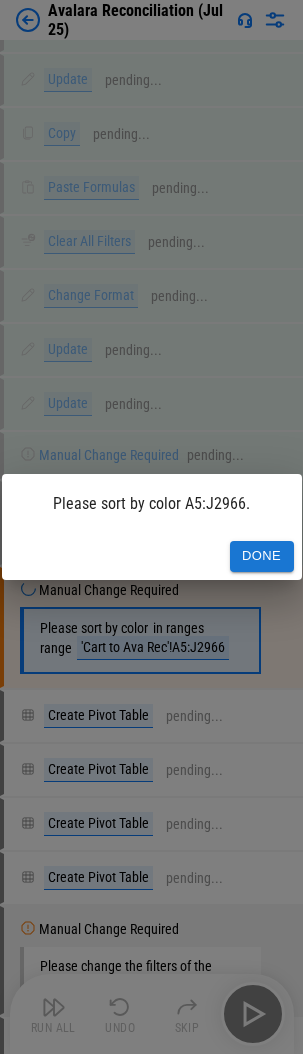 click on "Done" at bounding box center [262, 556] 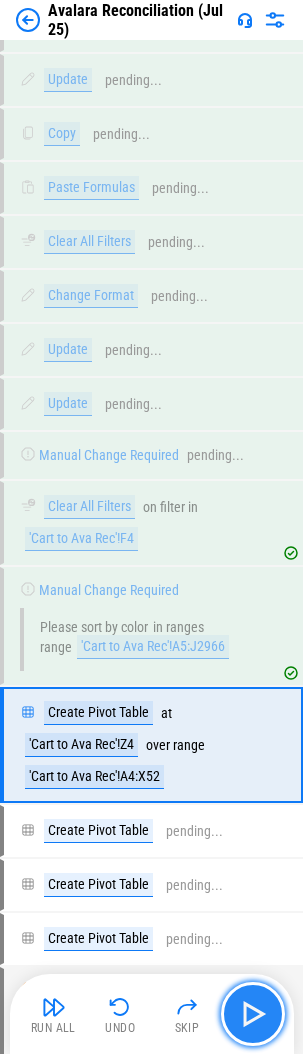 click at bounding box center (253, 1014) 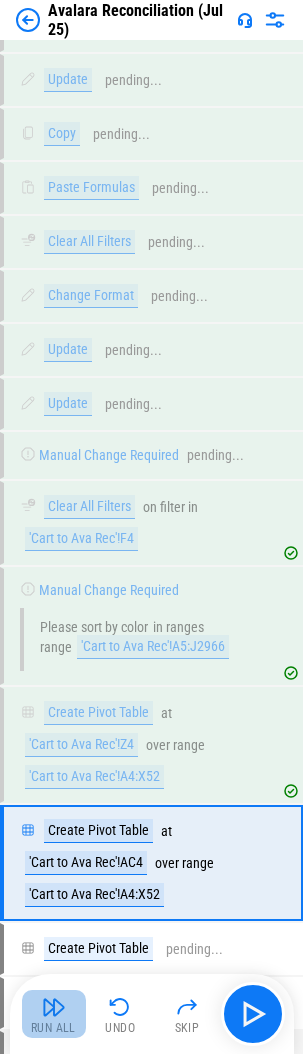 click at bounding box center (54, 1007) 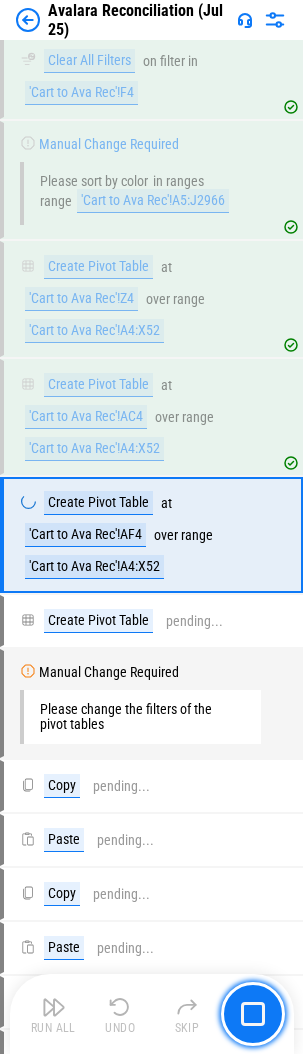 scroll, scrollTop: 10936, scrollLeft: 0, axis: vertical 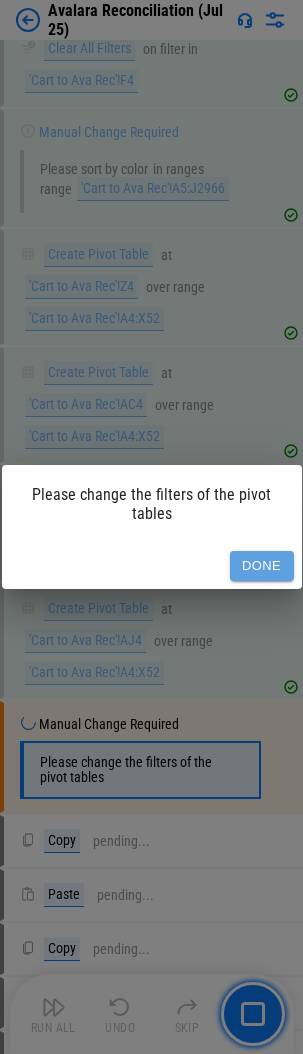 click on "Done" at bounding box center (262, 566) 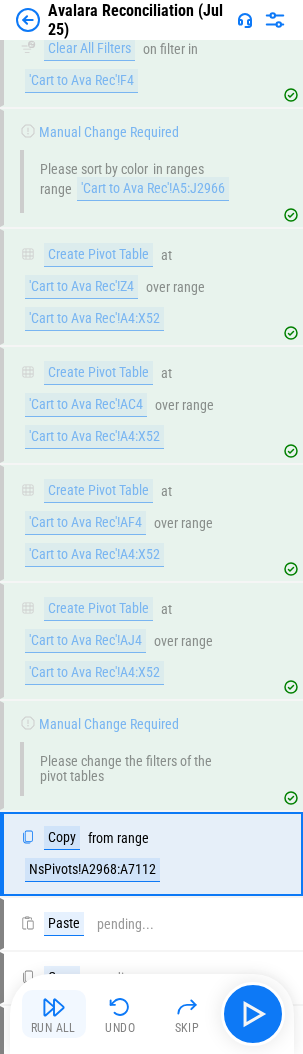 click at bounding box center (54, 1007) 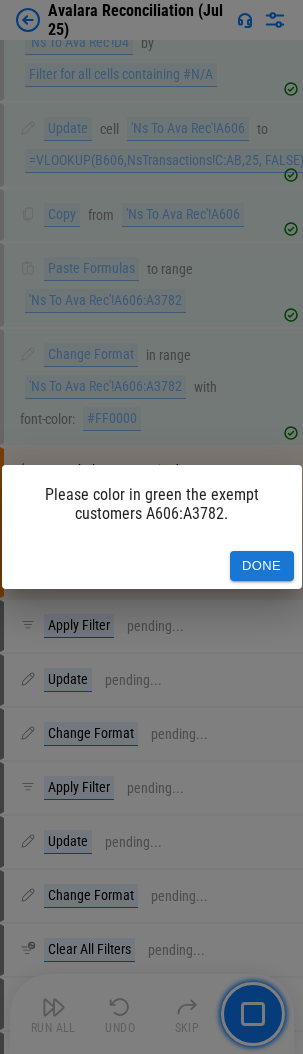 scroll, scrollTop: 15025, scrollLeft: 0, axis: vertical 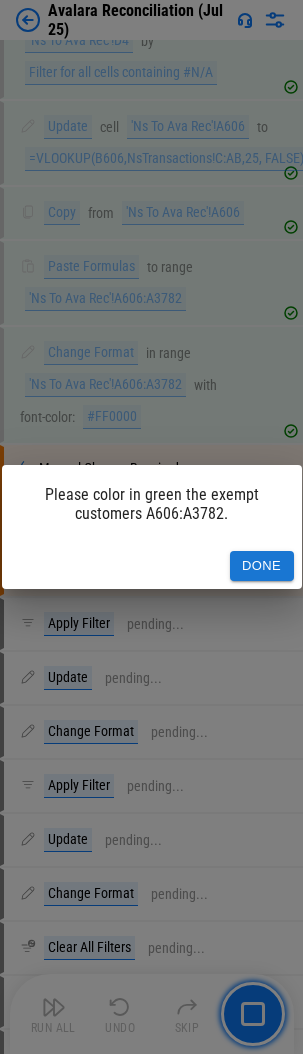 drag, startPoint x: 247, startPoint y: 562, endPoint x: 221, endPoint y: 563, distance: 26.019224 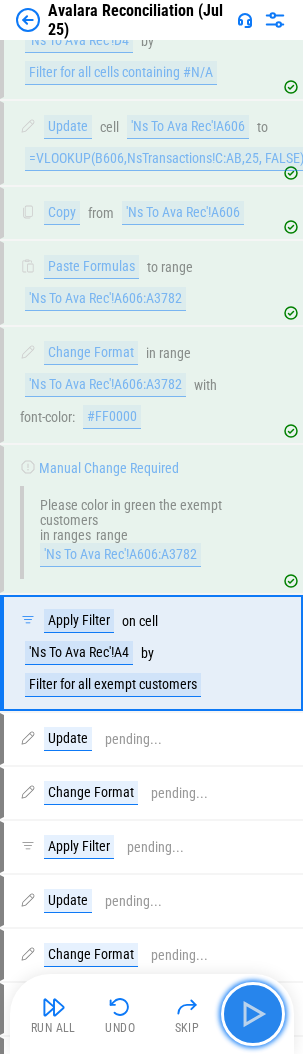 click at bounding box center [253, 1014] 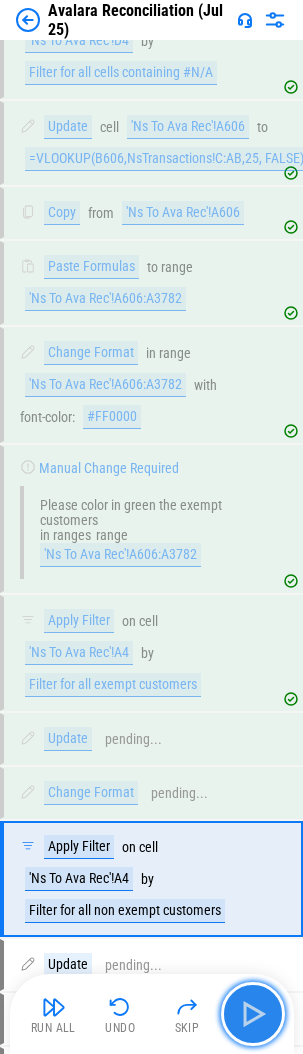 click at bounding box center (253, 1014) 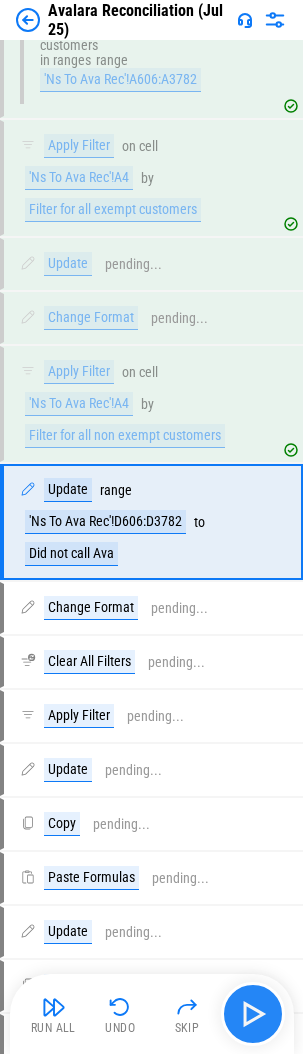 scroll, scrollTop: 15501, scrollLeft: 0, axis: vertical 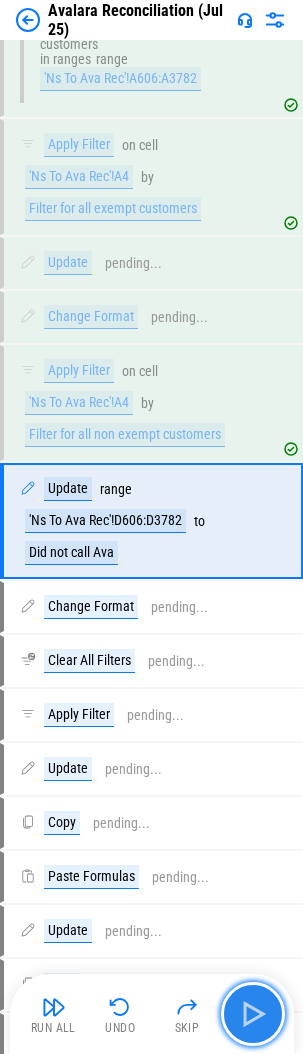 click at bounding box center [253, 1014] 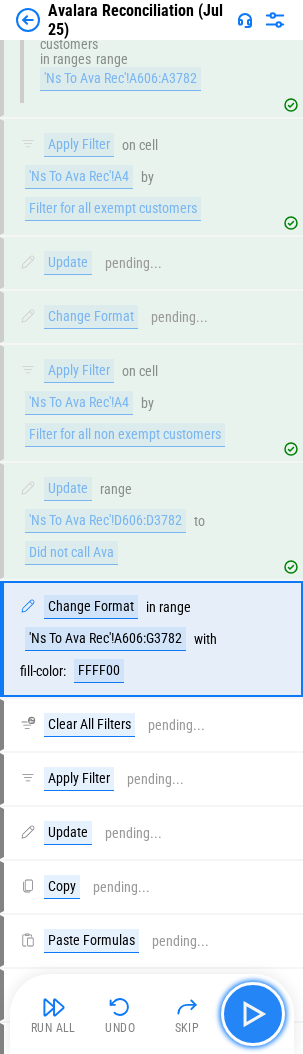 click at bounding box center (253, 1014) 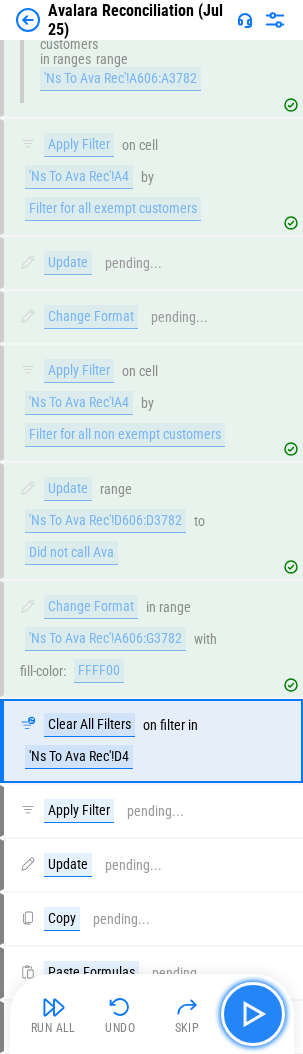 click at bounding box center (253, 1014) 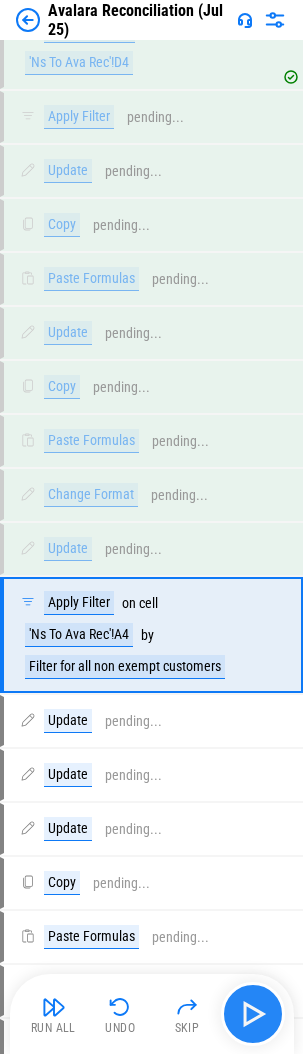 scroll, scrollTop: 16309, scrollLeft: 0, axis: vertical 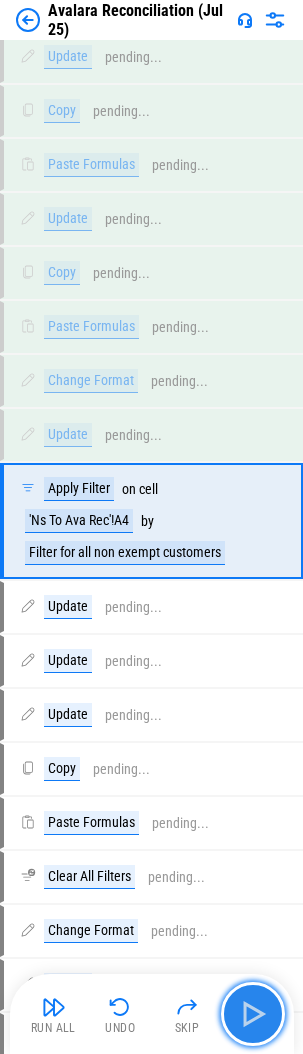 click at bounding box center [253, 1014] 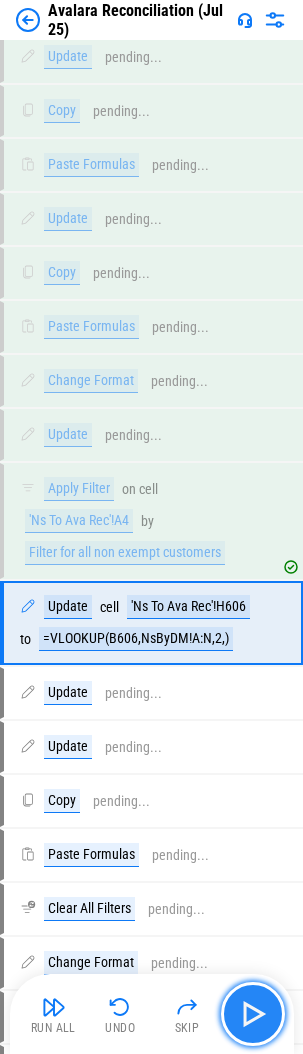 click at bounding box center [253, 1014] 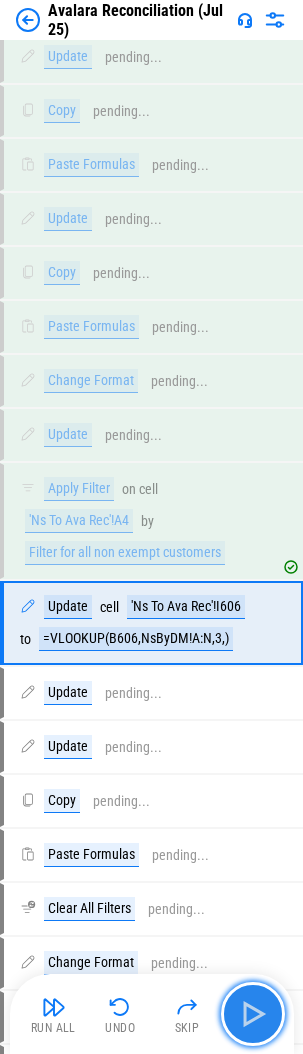 click at bounding box center (253, 1014) 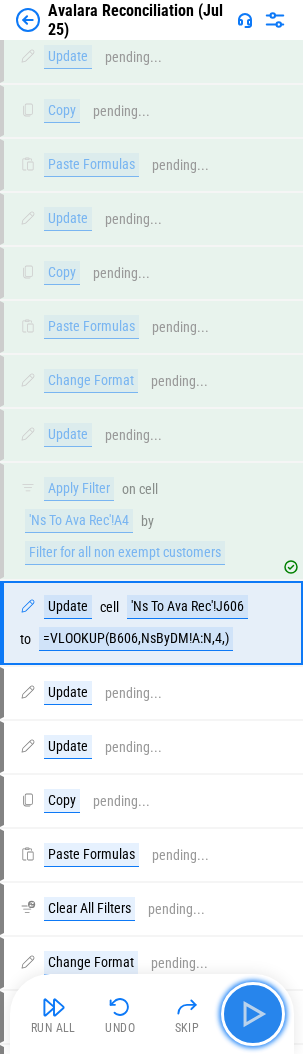 click at bounding box center [253, 1014] 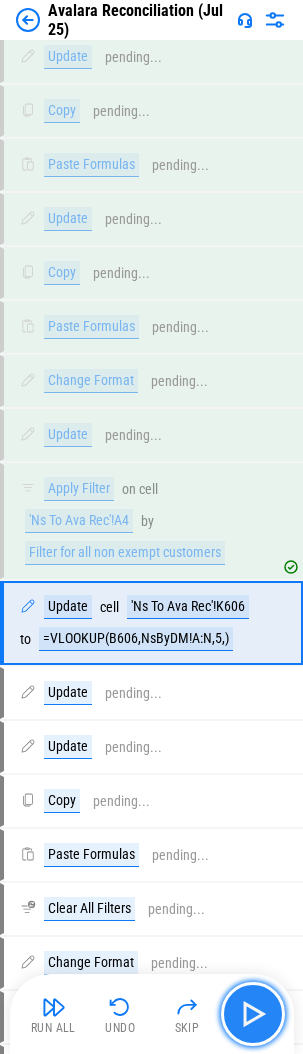 click at bounding box center (253, 1014) 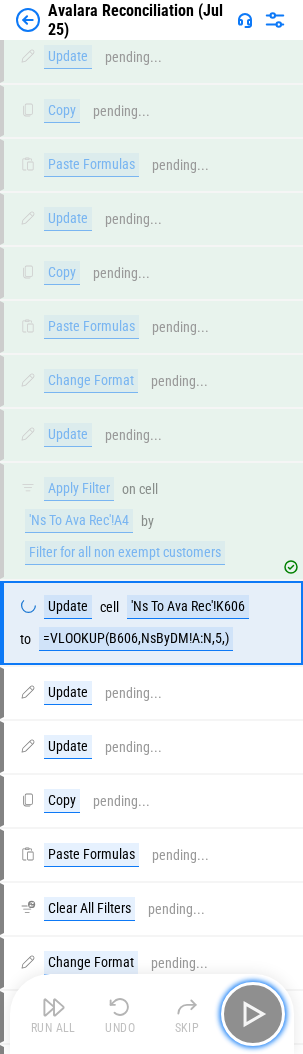click at bounding box center [253, 1014] 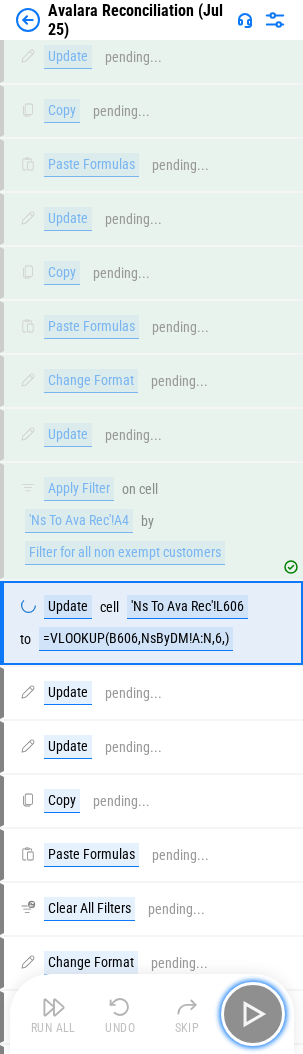 click at bounding box center [253, 1014] 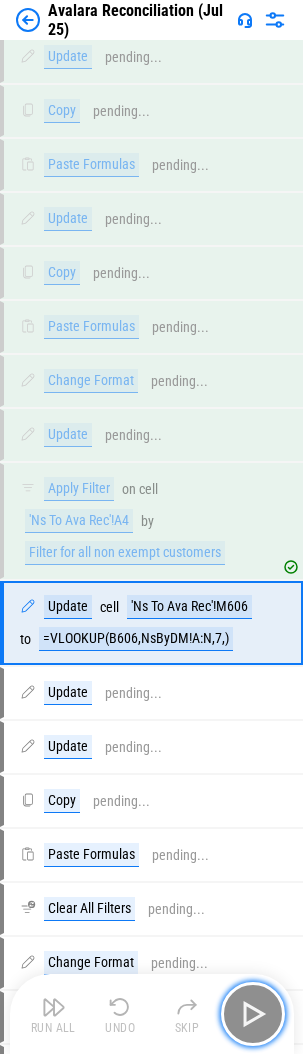 click at bounding box center (253, 1014) 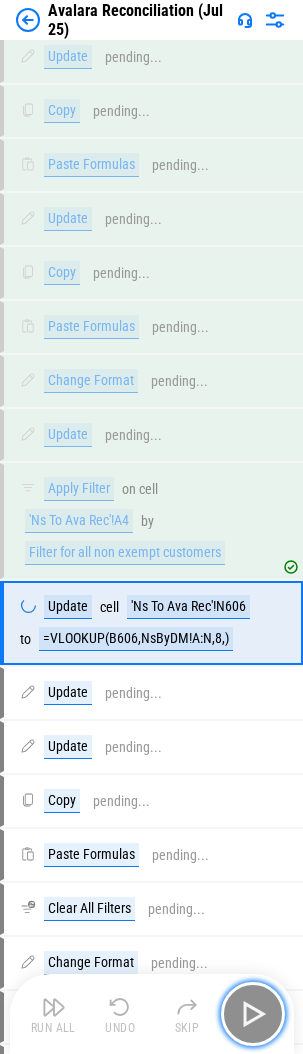 click at bounding box center [253, 1014] 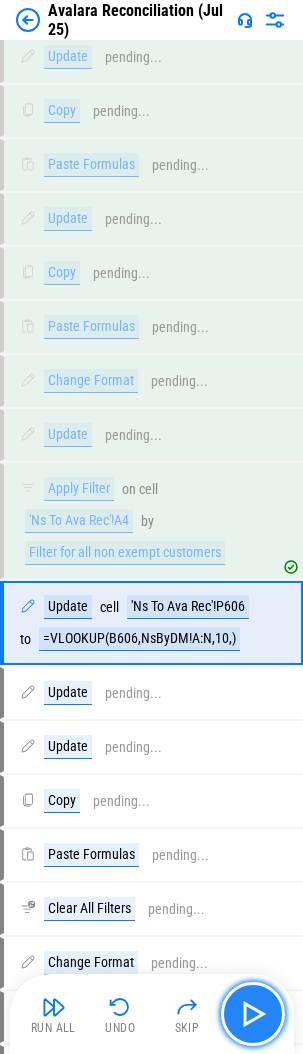 click at bounding box center [253, 1014] 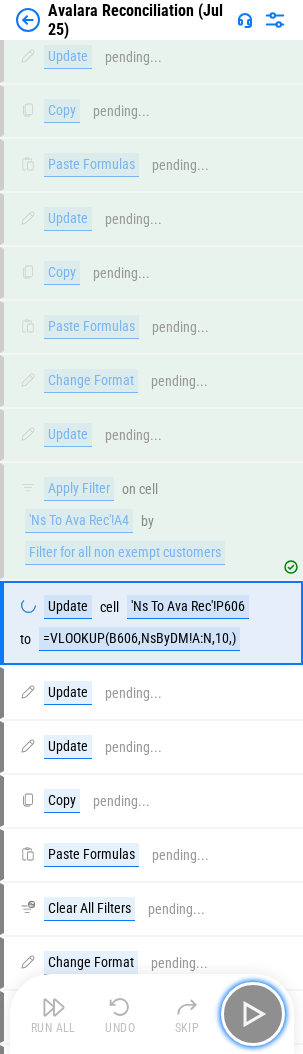 click at bounding box center [253, 1014] 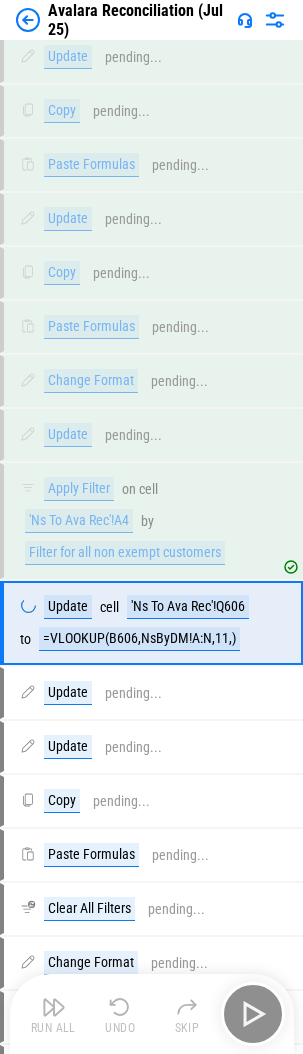 click on "Run All Undo Skip" at bounding box center [154, 1014] 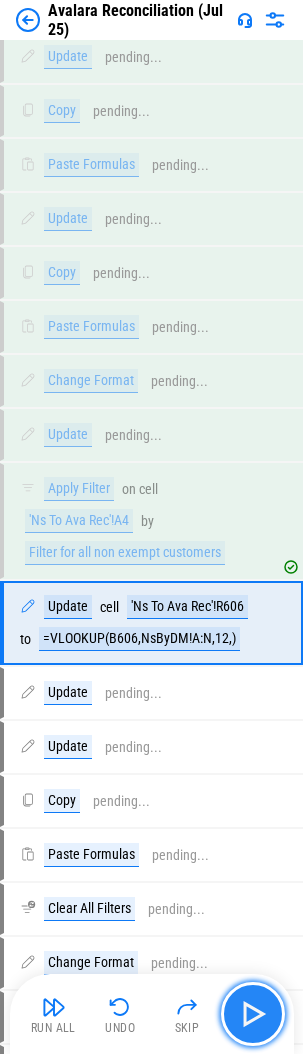 click at bounding box center [253, 1014] 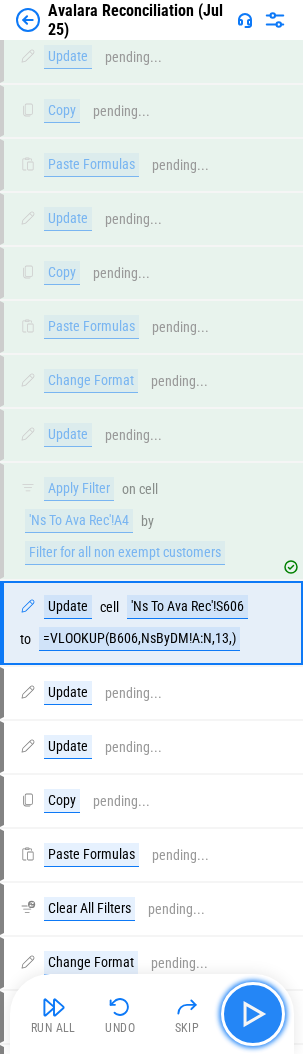 click at bounding box center [253, 1014] 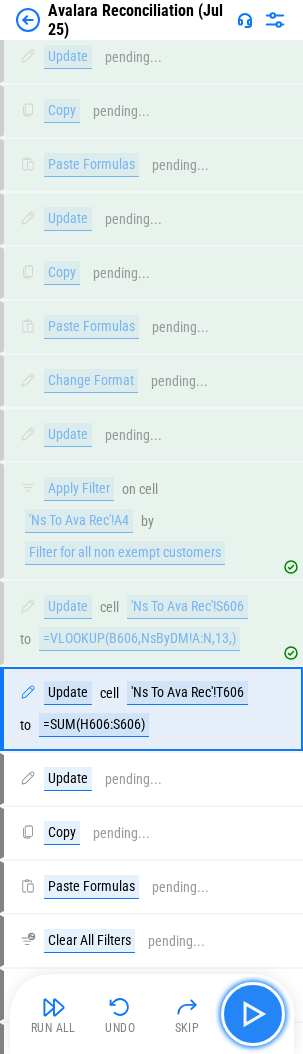 click at bounding box center [253, 1014] 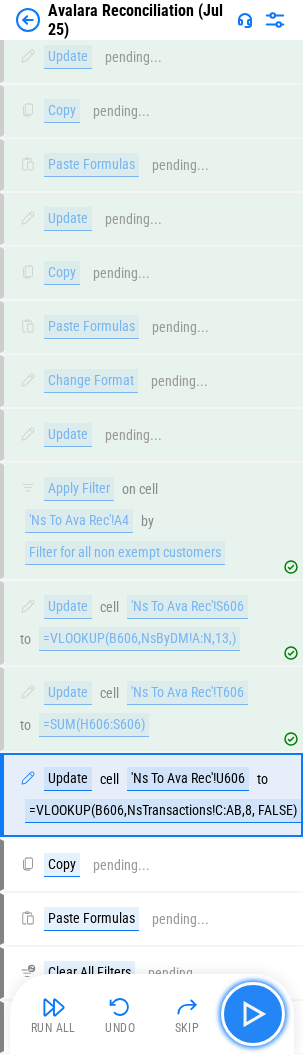 click at bounding box center [253, 1014] 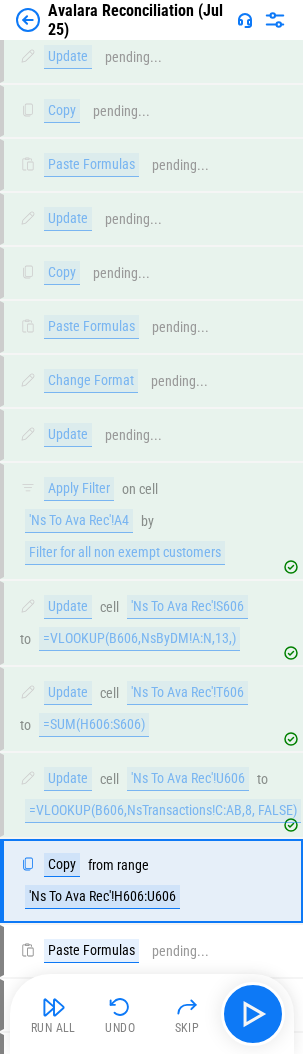 click at bounding box center [54, 1007] 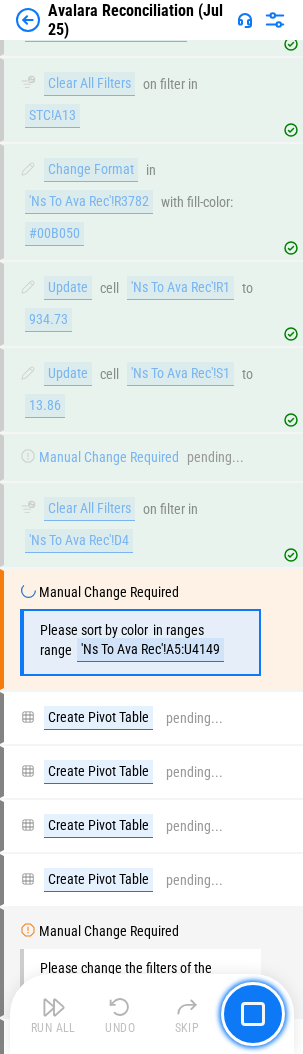 scroll, scrollTop: 17267, scrollLeft: 0, axis: vertical 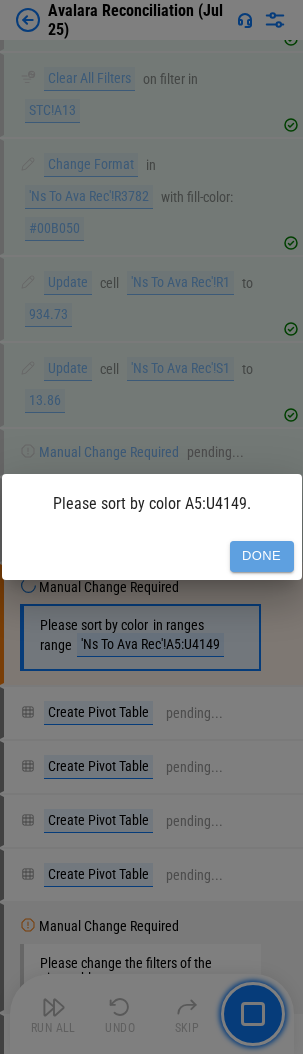 click on "Done" at bounding box center [262, 556] 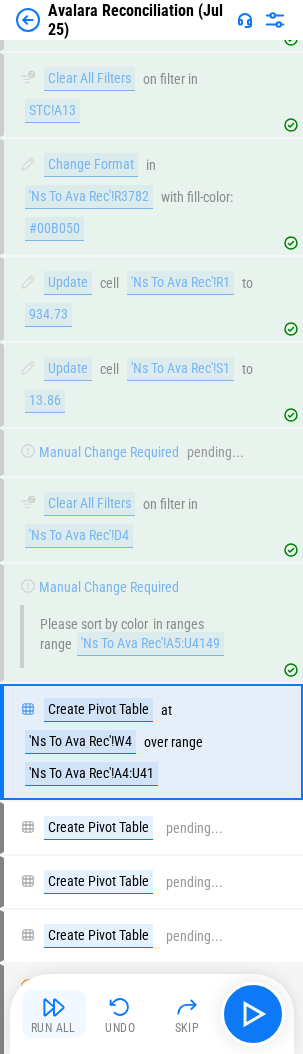 click at bounding box center [54, 1007] 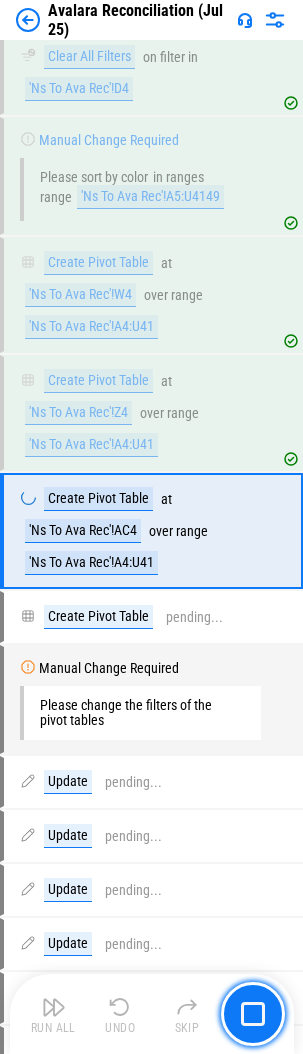 scroll, scrollTop: 17725, scrollLeft: 0, axis: vertical 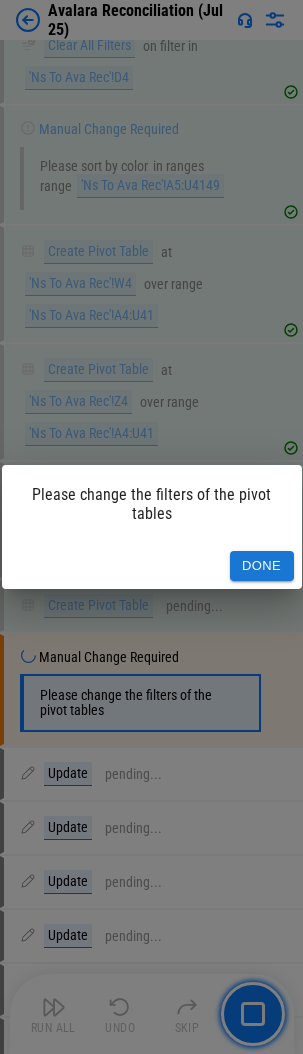 click on "Done" at bounding box center (262, 566) 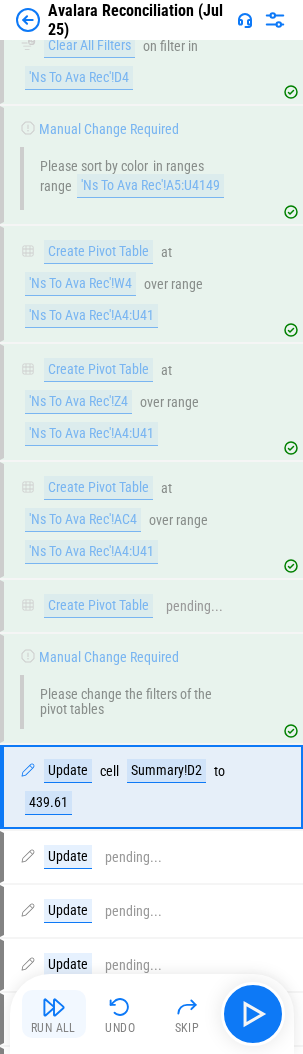 click at bounding box center [54, 1007] 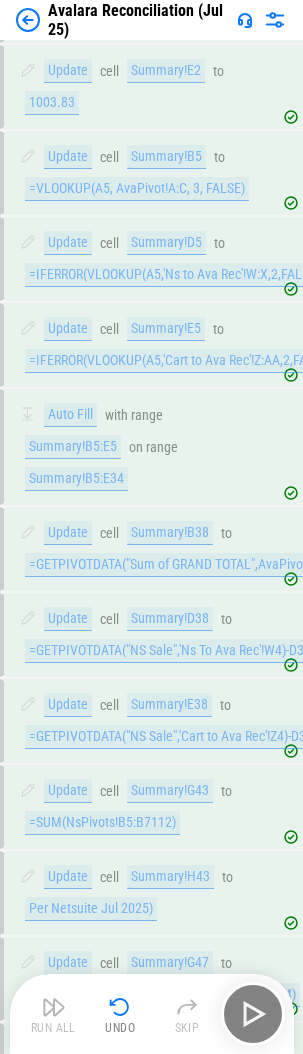 scroll, scrollTop: 18535, scrollLeft: 0, axis: vertical 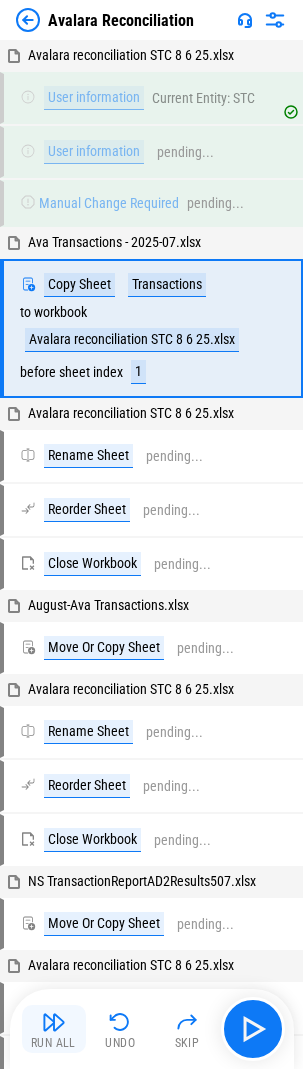 click at bounding box center [54, 1022] 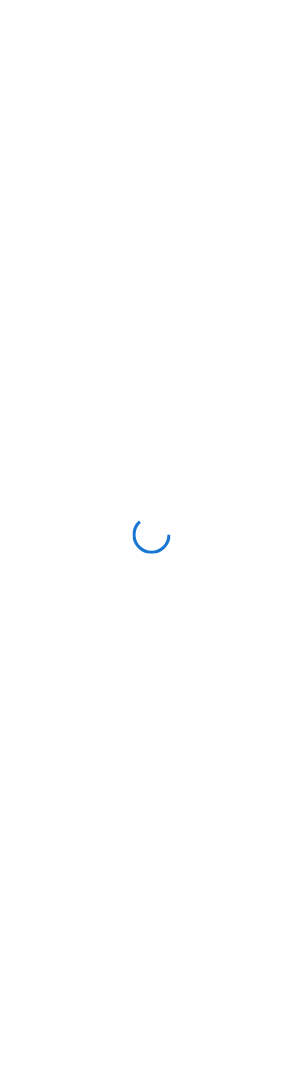 scroll, scrollTop: 0, scrollLeft: 0, axis: both 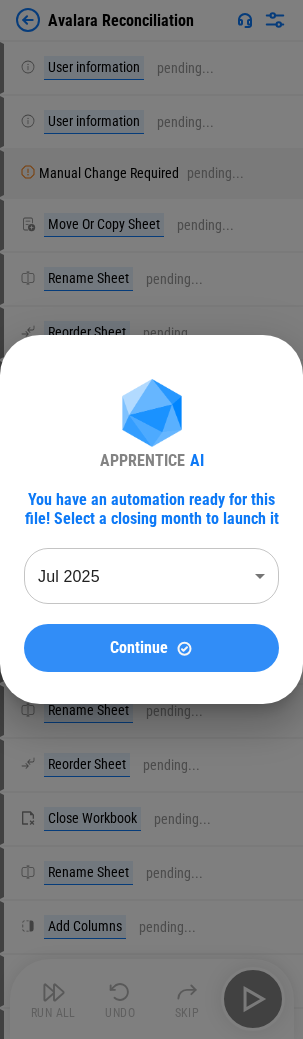 click on "Continue" at bounding box center [139, 648] 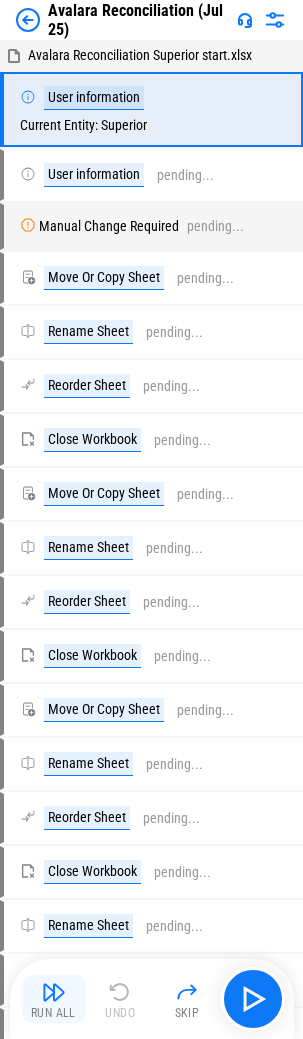 click on "Run All" at bounding box center (53, 1013) 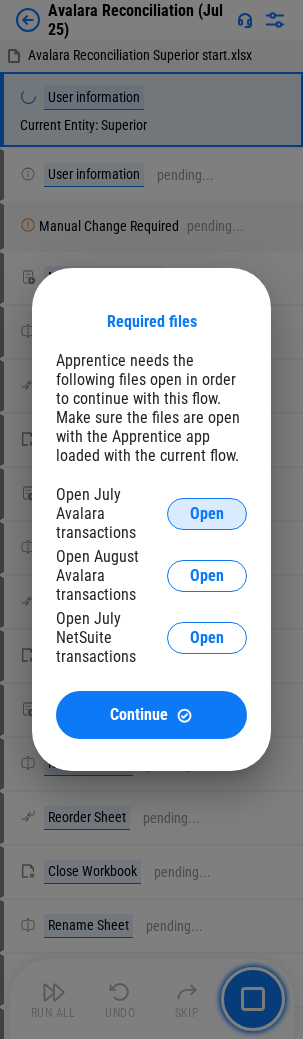 click on "Open" at bounding box center (207, 514) 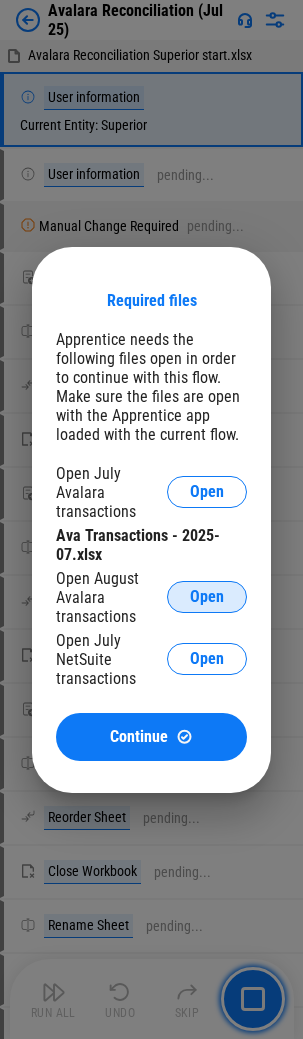 click on "Open" at bounding box center (207, 597) 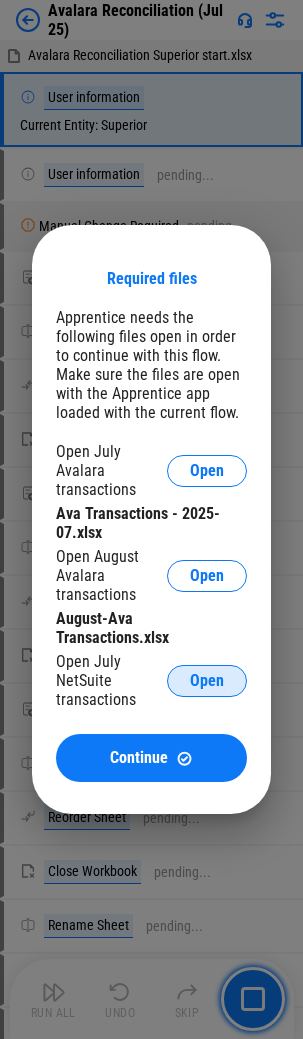 click on "Open" at bounding box center [207, 681] 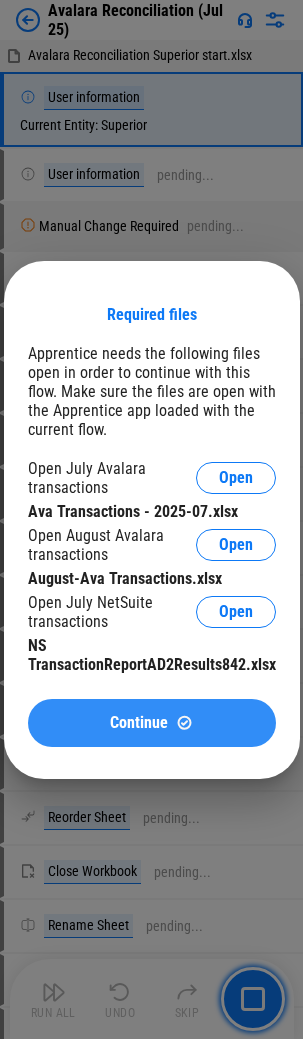 click on "Continue" at bounding box center (152, 723) 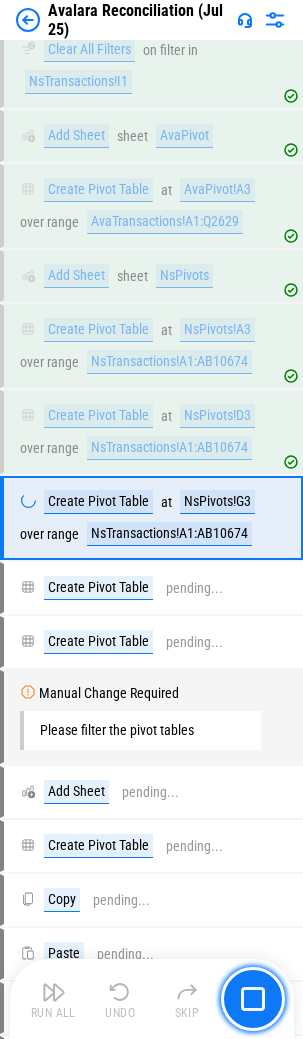 scroll, scrollTop: 4361, scrollLeft: 0, axis: vertical 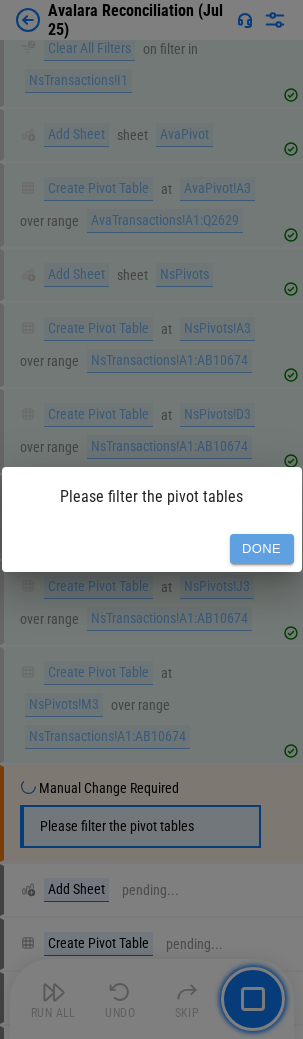 click on "Done" at bounding box center (262, 549) 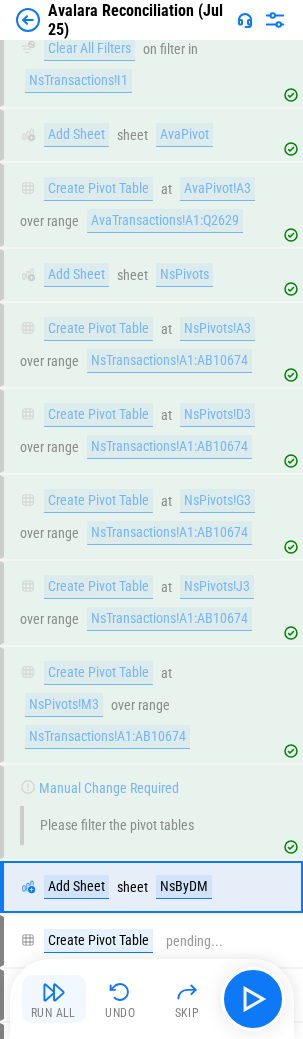 click at bounding box center [54, 992] 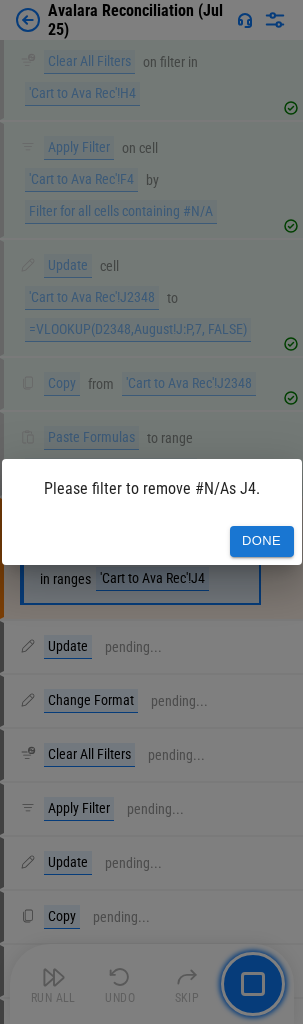 scroll, scrollTop: 8091, scrollLeft: 0, axis: vertical 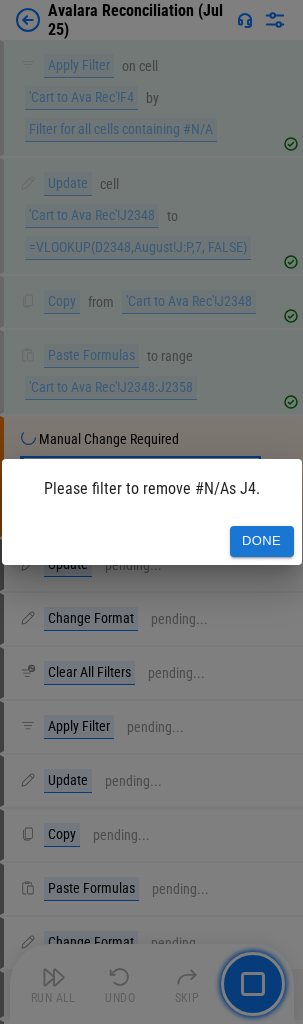 click on "Done" at bounding box center (262, 541) 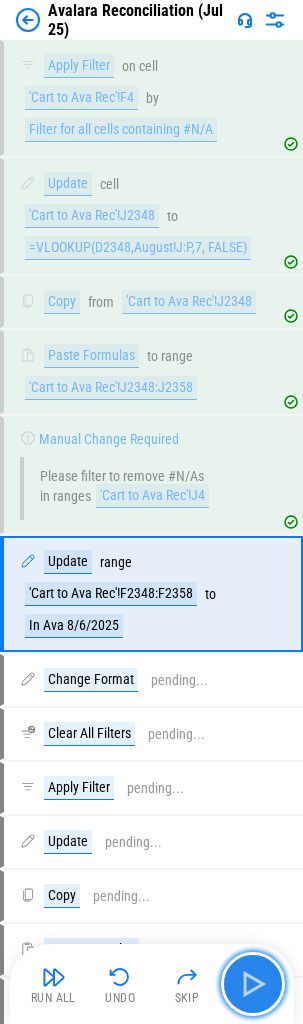 click at bounding box center [253, 984] 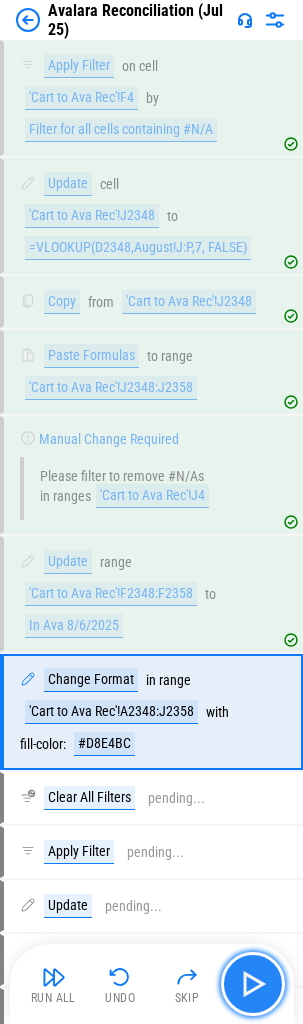 click at bounding box center (253, 984) 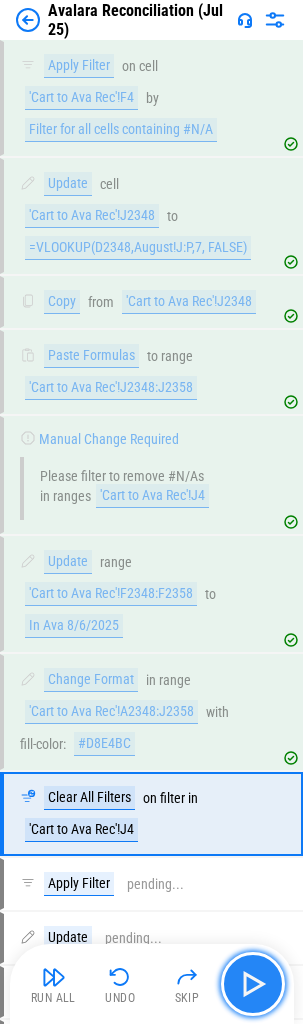 click at bounding box center [253, 984] 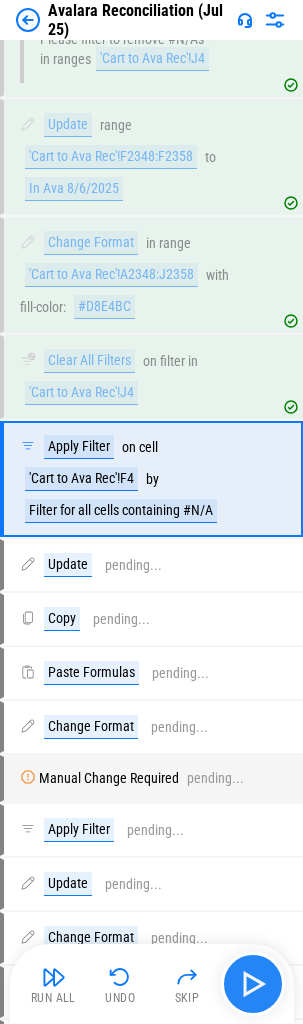 scroll, scrollTop: 8530, scrollLeft: 0, axis: vertical 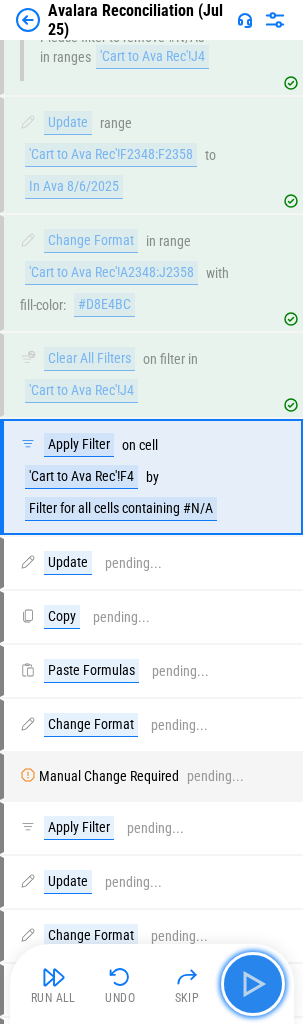 click at bounding box center [253, 984] 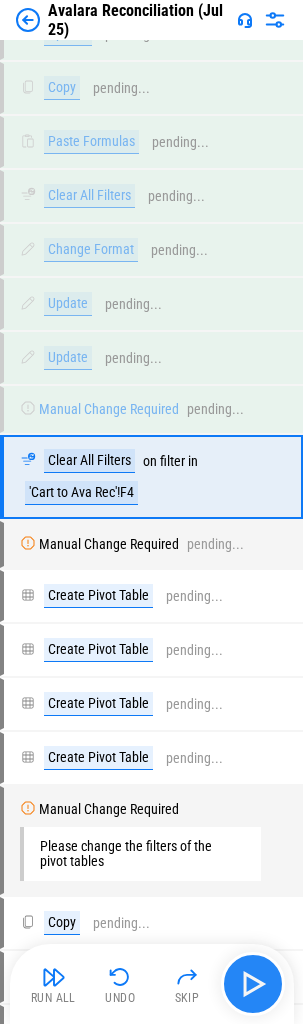 scroll, scrollTop: 10352, scrollLeft: 0, axis: vertical 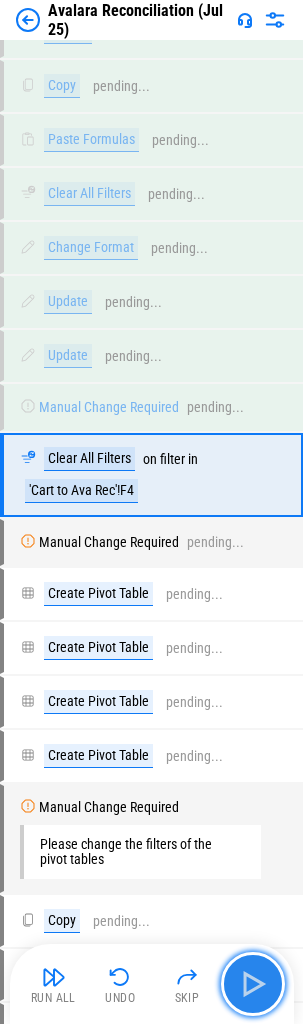 click at bounding box center [253, 984] 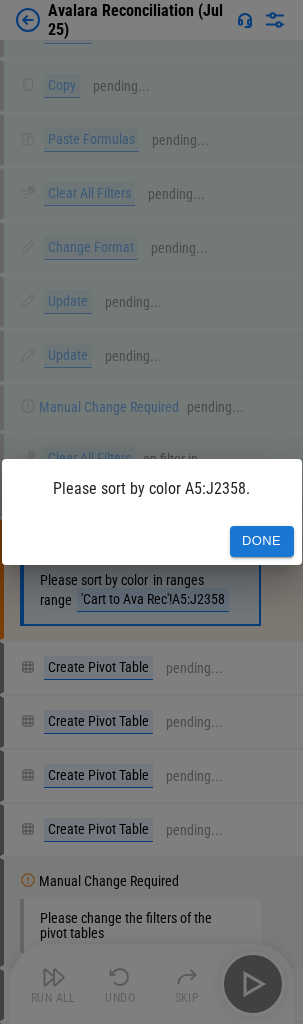 click on "Done" at bounding box center (262, 541) 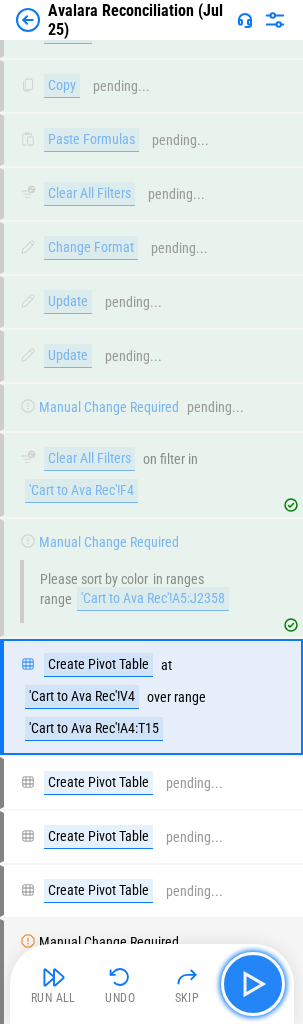 click at bounding box center [253, 984] 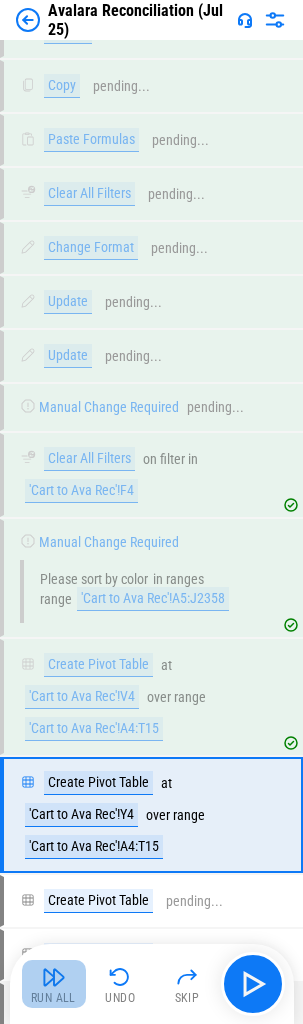 click on "Run All" at bounding box center (54, 984) 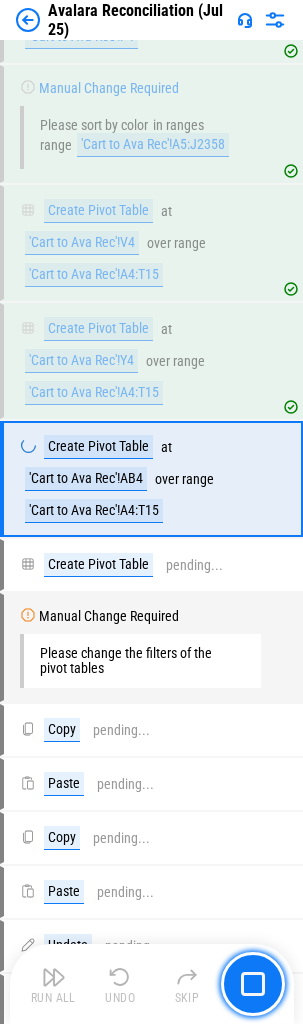 scroll, scrollTop: 10810, scrollLeft: 0, axis: vertical 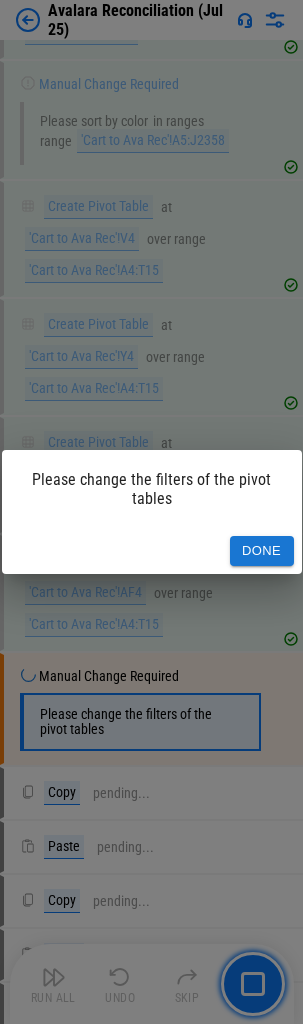 click on "Done" at bounding box center [262, 551] 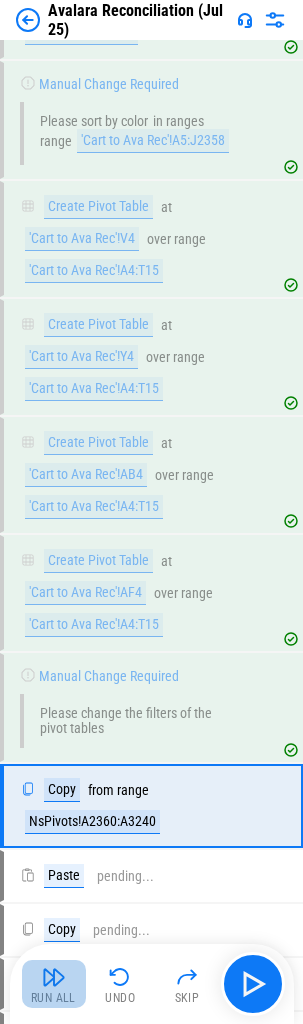 click at bounding box center [54, 977] 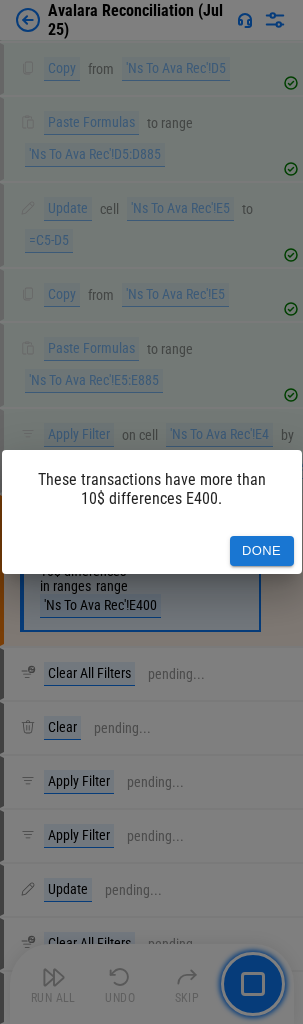 scroll, scrollTop: 12219, scrollLeft: 0, axis: vertical 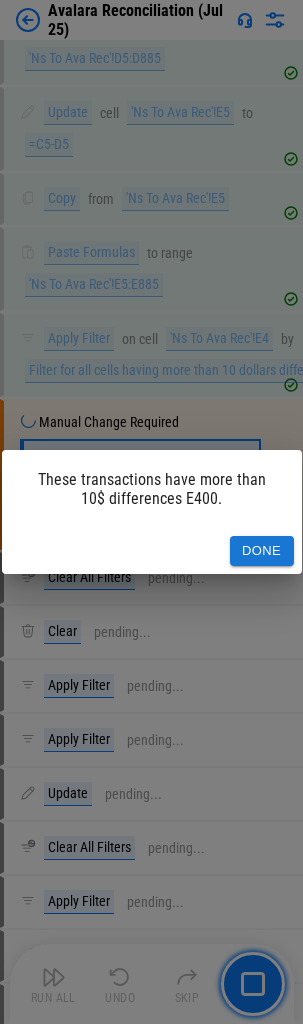click on "Done" at bounding box center (262, 551) 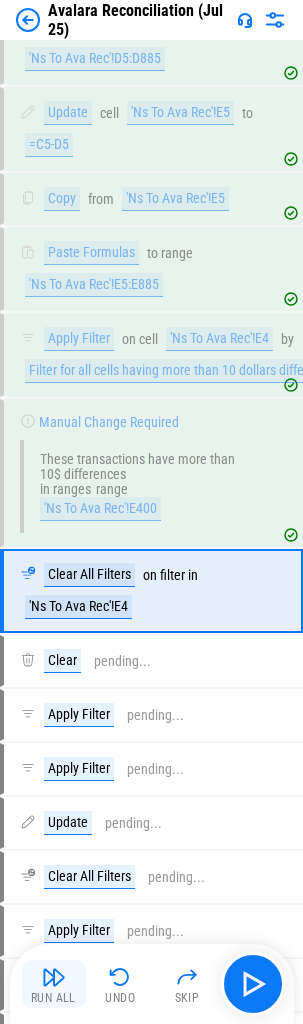 click at bounding box center (54, 977) 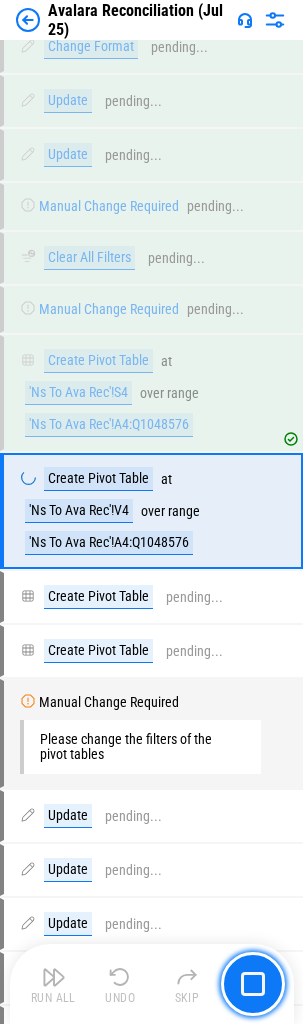 scroll, scrollTop: 16035, scrollLeft: 0, axis: vertical 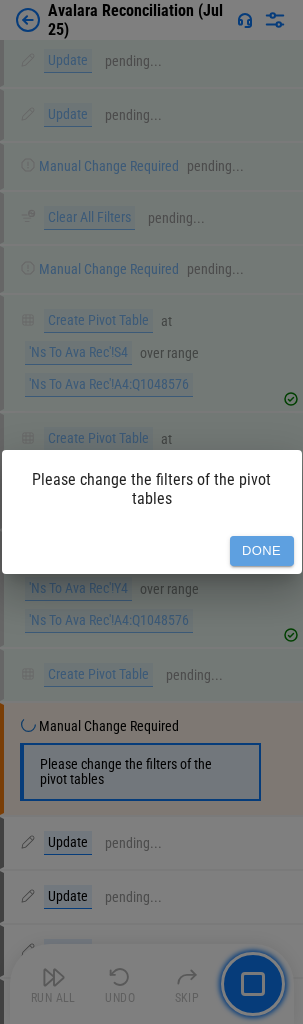 click on "Done" at bounding box center [262, 551] 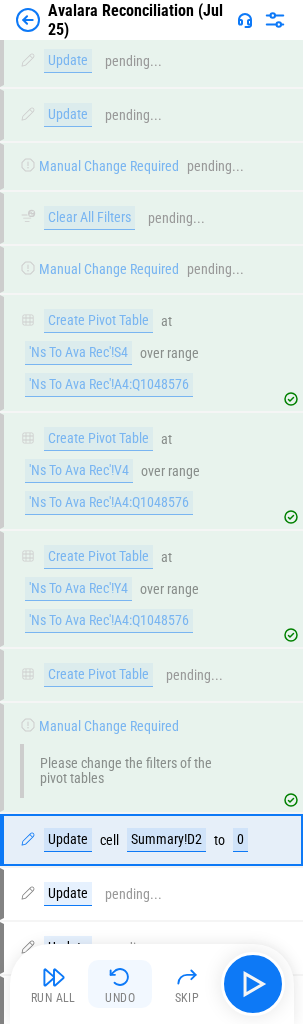 click at bounding box center [120, 977] 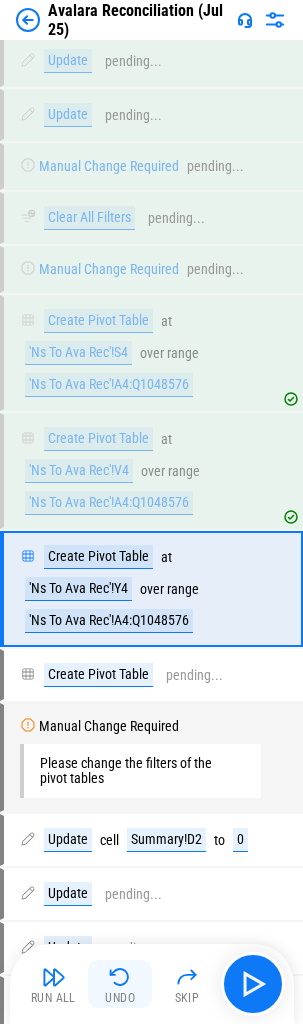click at bounding box center [120, 977] 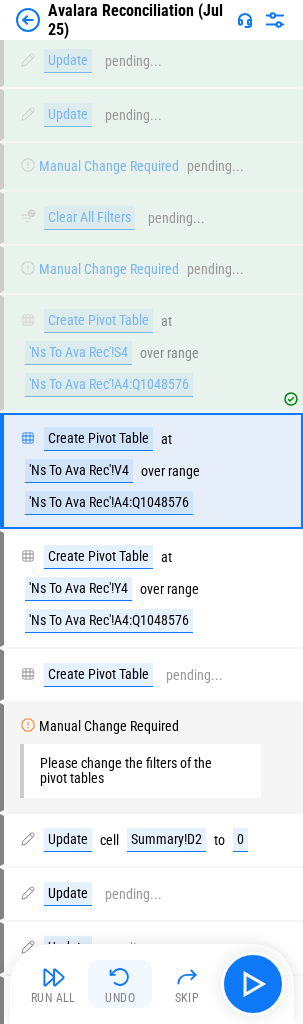 click at bounding box center [120, 977] 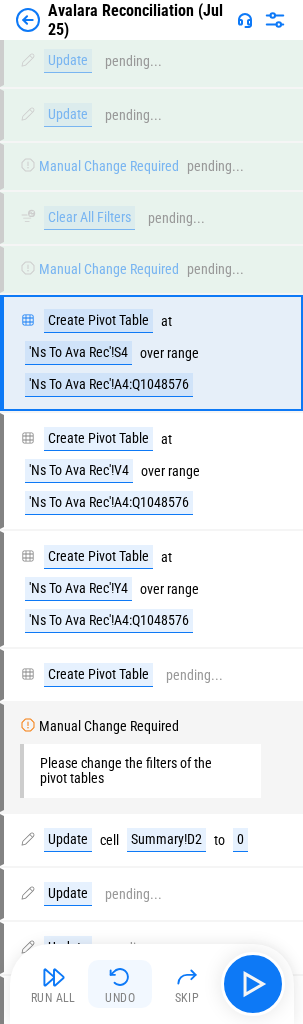 click at bounding box center (120, 977) 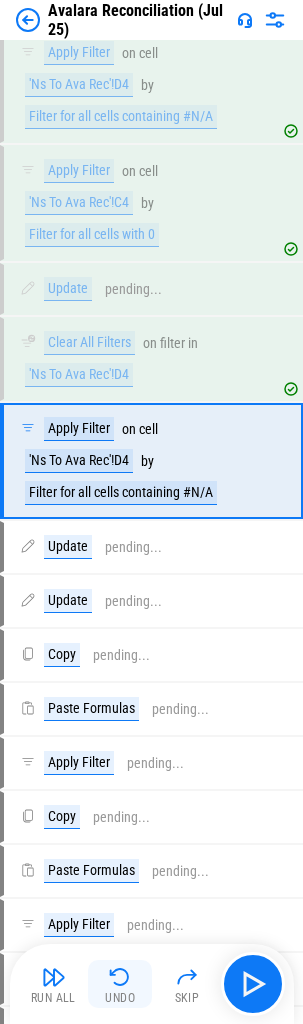 scroll, scrollTop: 12899, scrollLeft: 0, axis: vertical 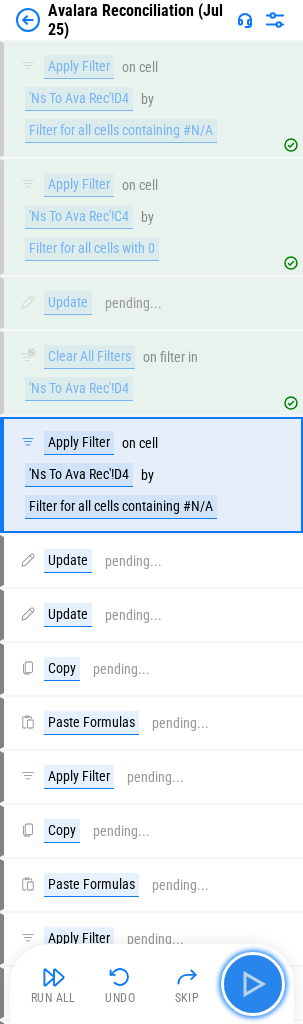 click at bounding box center [253, 984] 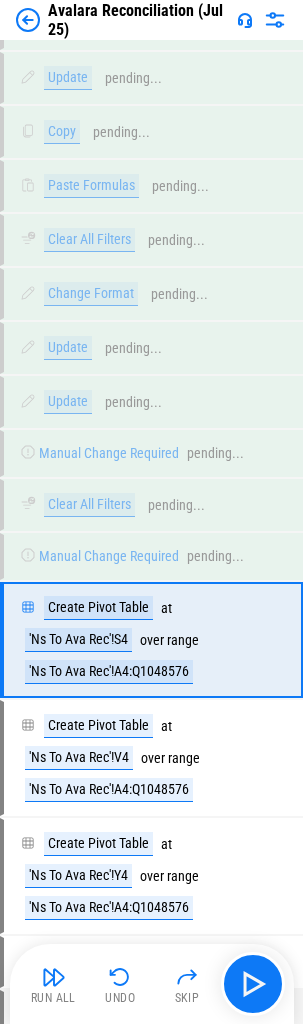 scroll, scrollTop: 15917, scrollLeft: 0, axis: vertical 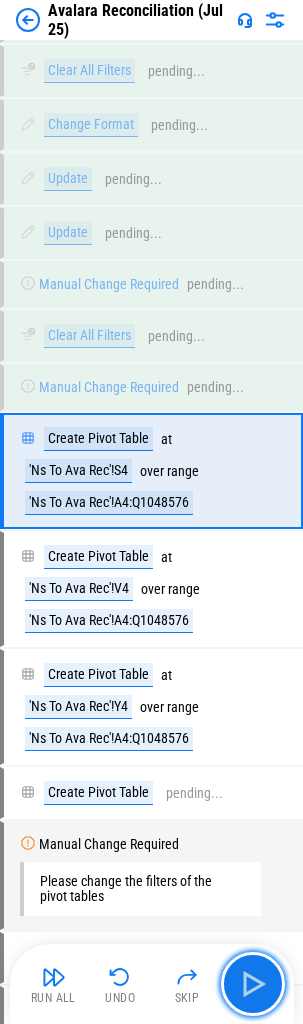 click at bounding box center (253, 984) 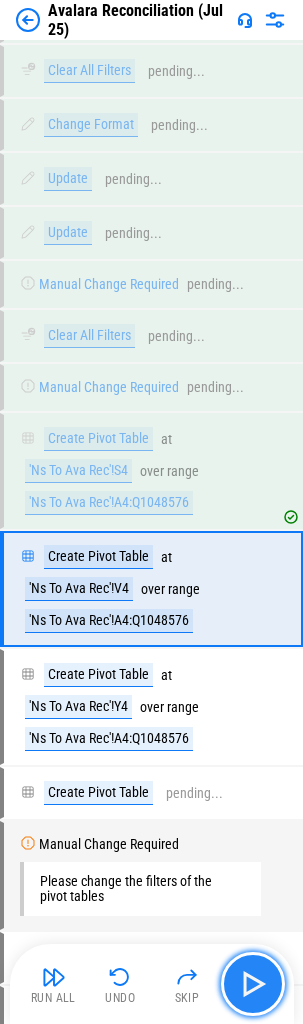 click at bounding box center [253, 984] 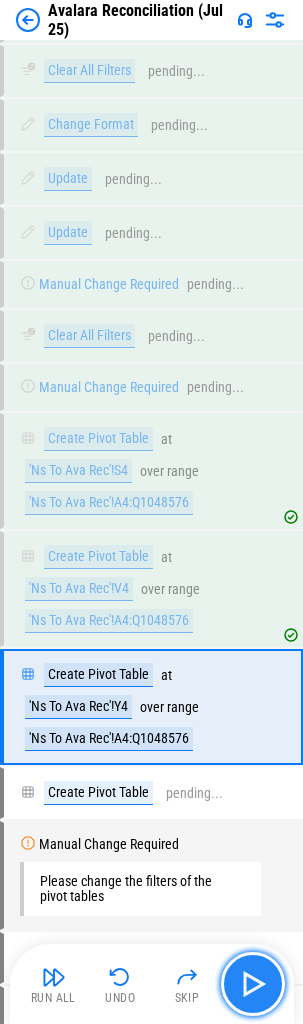 click at bounding box center [253, 984] 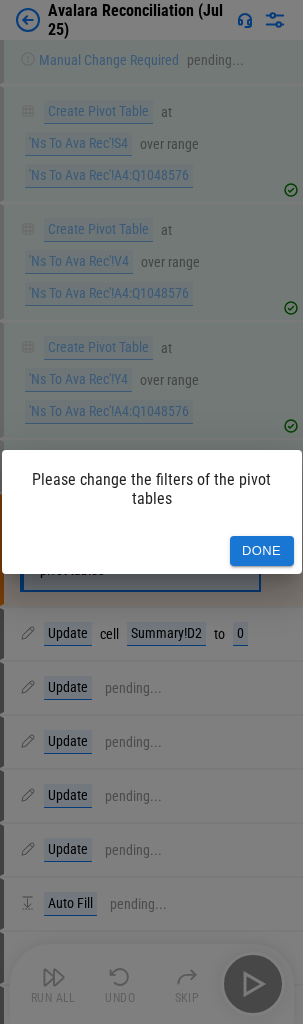 scroll, scrollTop: 16323, scrollLeft: 0, axis: vertical 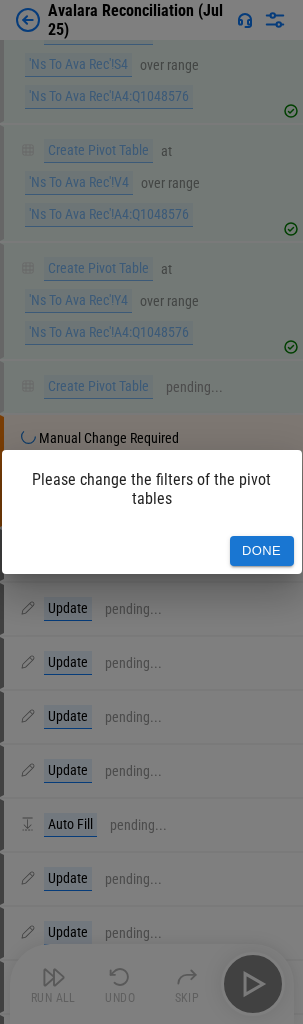 click on "Done" at bounding box center [262, 551] 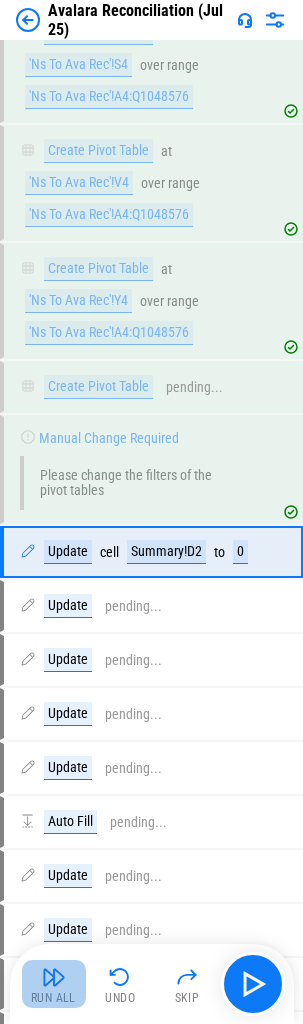 click at bounding box center (54, 977) 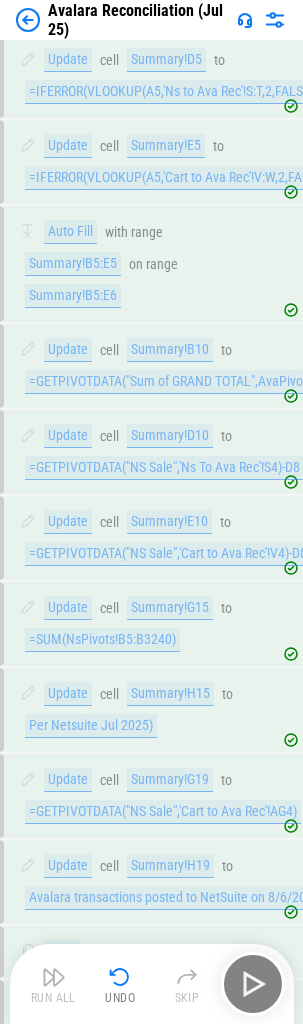 scroll, scrollTop: 16976, scrollLeft: 0, axis: vertical 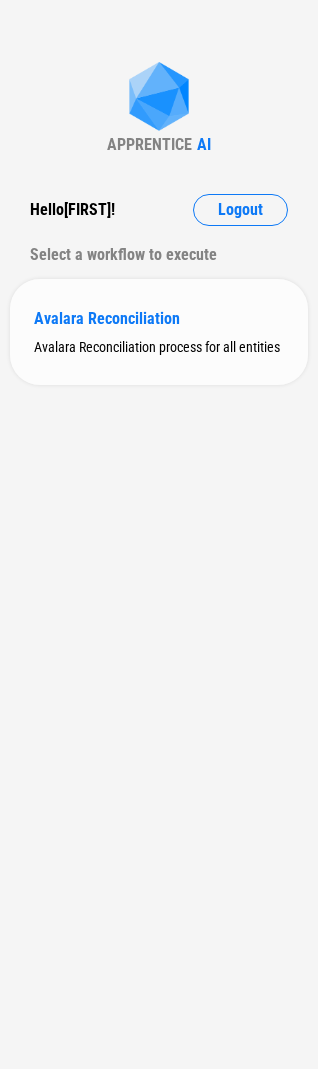 click on "Avalara Reconciliation" at bounding box center [159, 318] 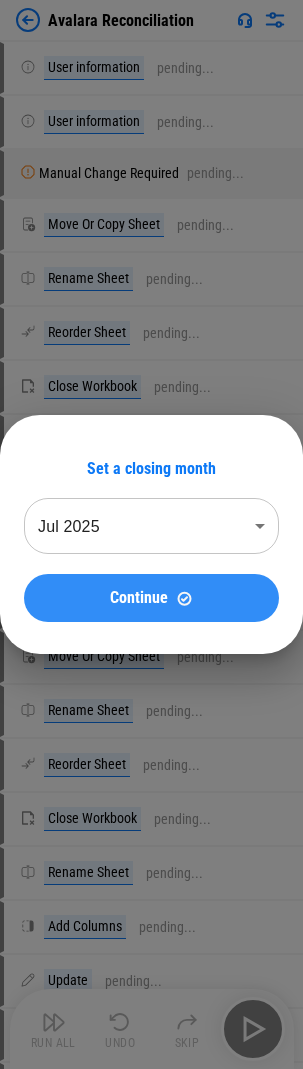 click on "Continue" at bounding box center (139, 598) 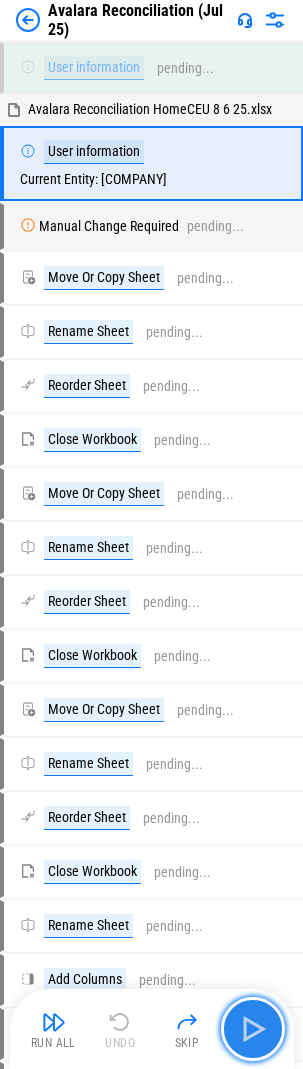 click at bounding box center (253, 1029) 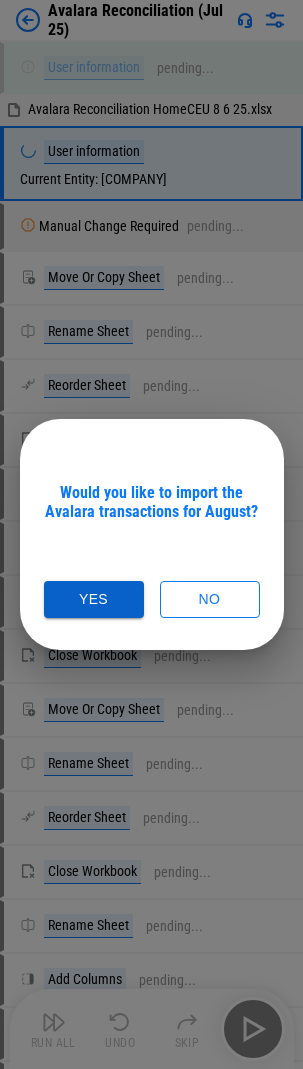 click on "Yes" at bounding box center [94, 599] 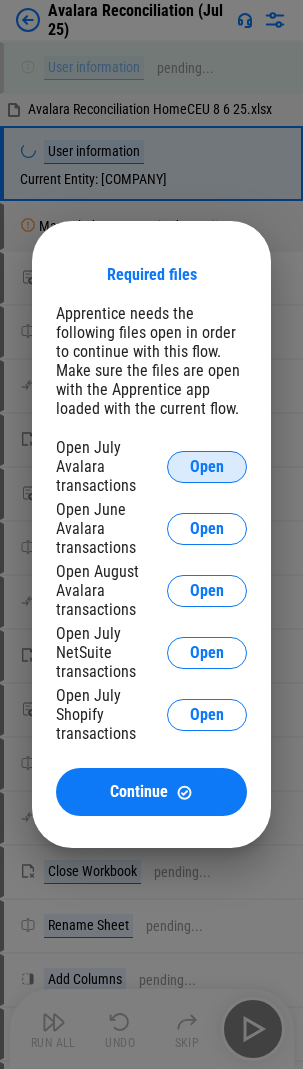 click on "Open" at bounding box center (207, 467) 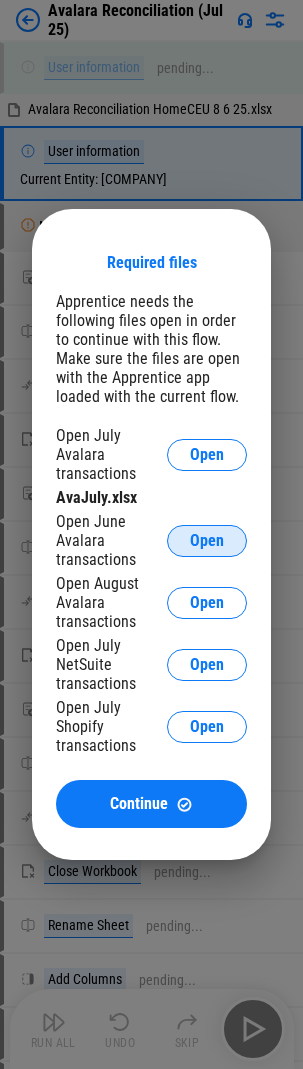 click on "Open" at bounding box center (207, 541) 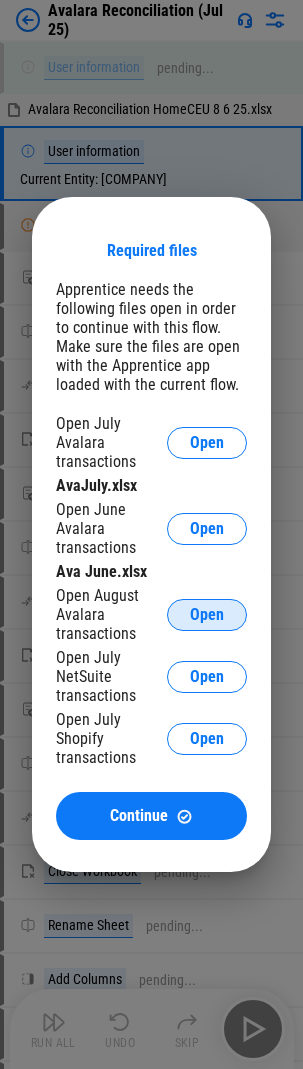 click on "Open" at bounding box center [207, 615] 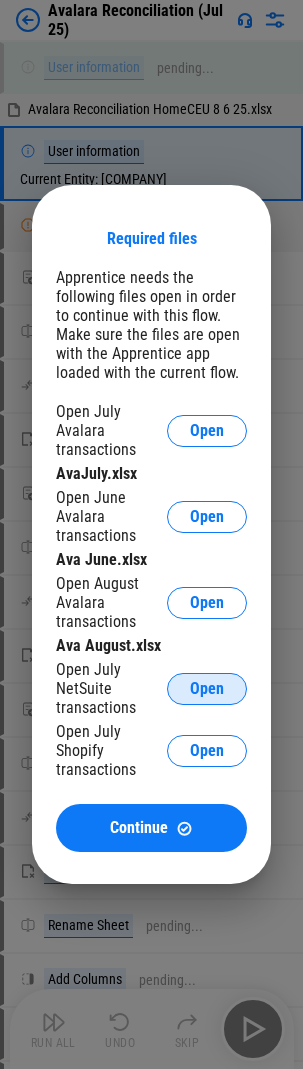 click on "Open" at bounding box center (207, 689) 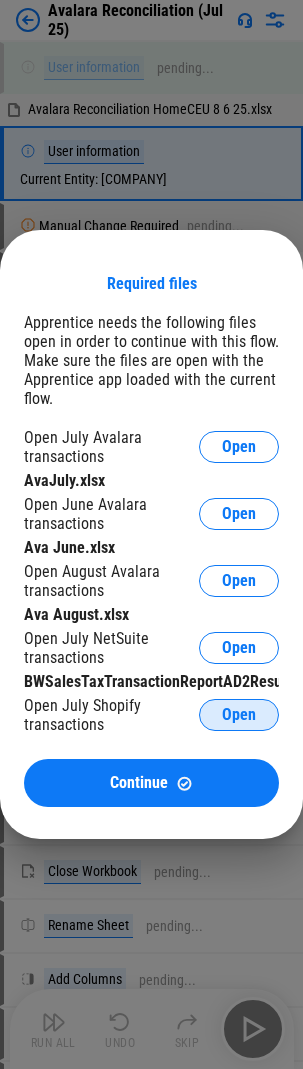 click on "Open" at bounding box center [239, 715] 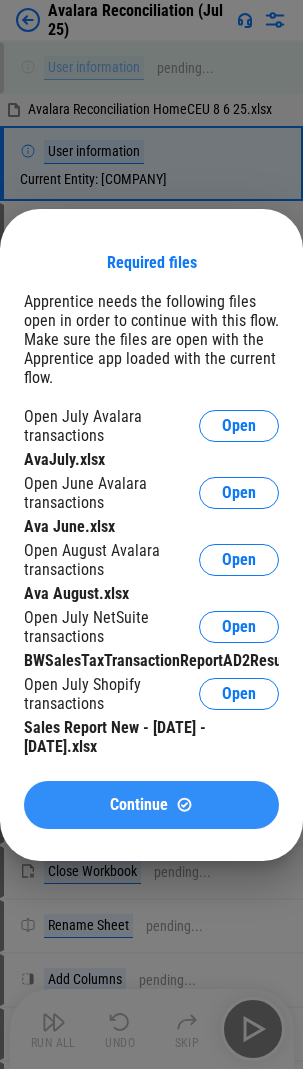 click on "Continue" at bounding box center [151, 804] 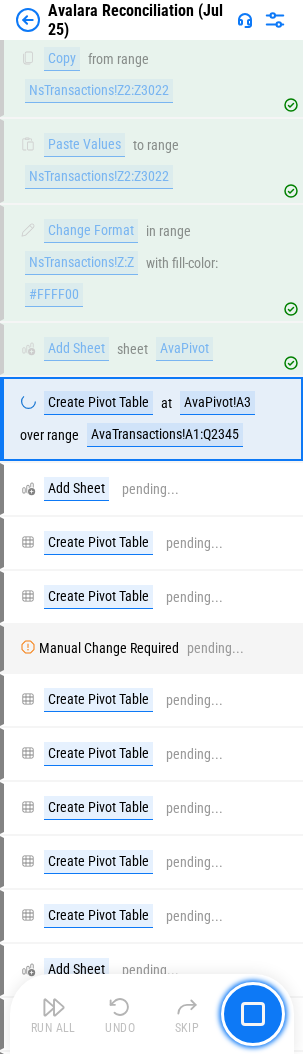 scroll, scrollTop: 28217, scrollLeft: 0, axis: vertical 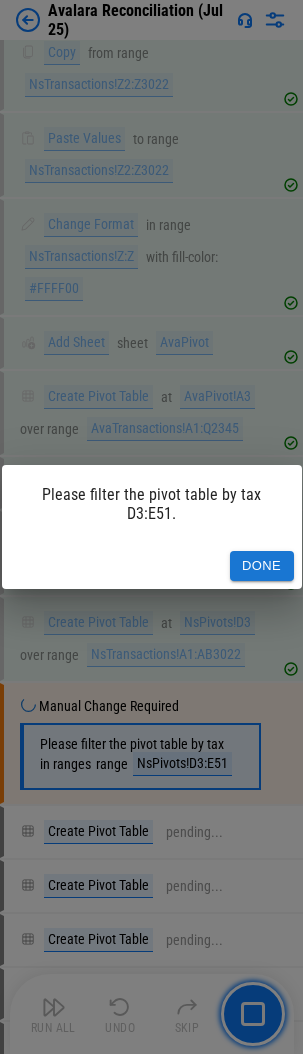 click on "Done" at bounding box center [262, 566] 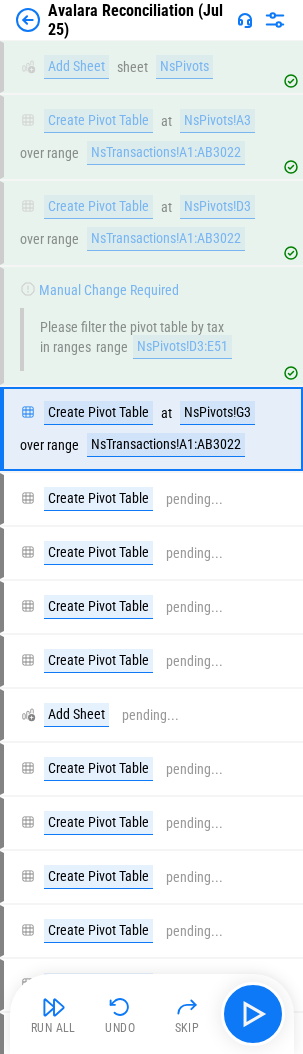 scroll, scrollTop: 28649, scrollLeft: 0, axis: vertical 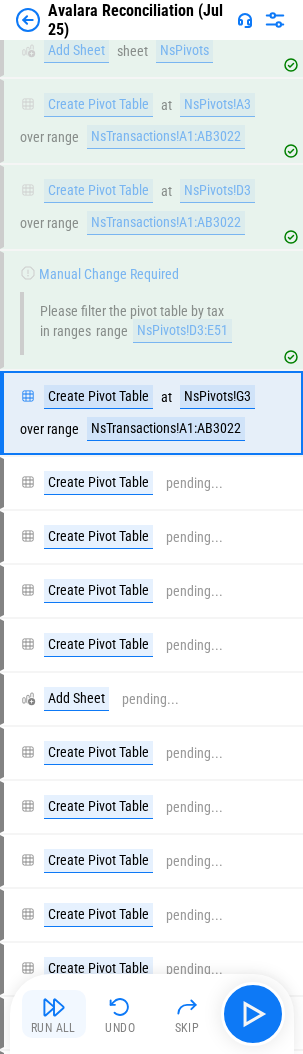 click at bounding box center [54, 1007] 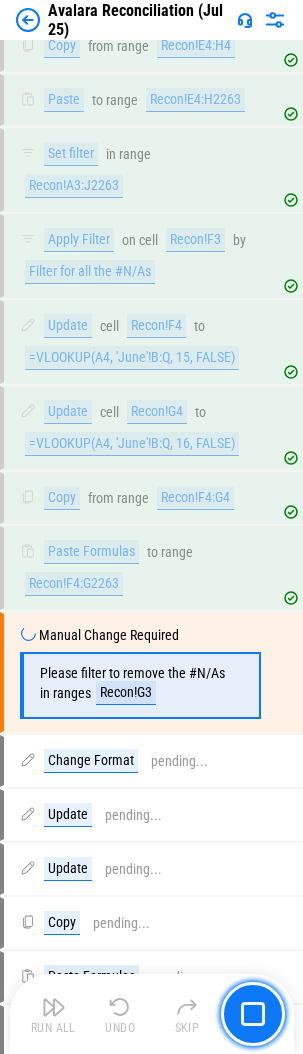 scroll, scrollTop: 30813, scrollLeft: 0, axis: vertical 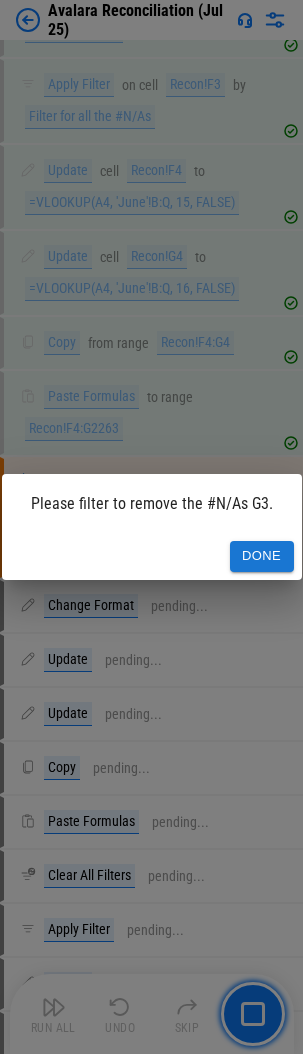drag, startPoint x: 260, startPoint y: 551, endPoint x: 244, endPoint y: 551, distance: 16 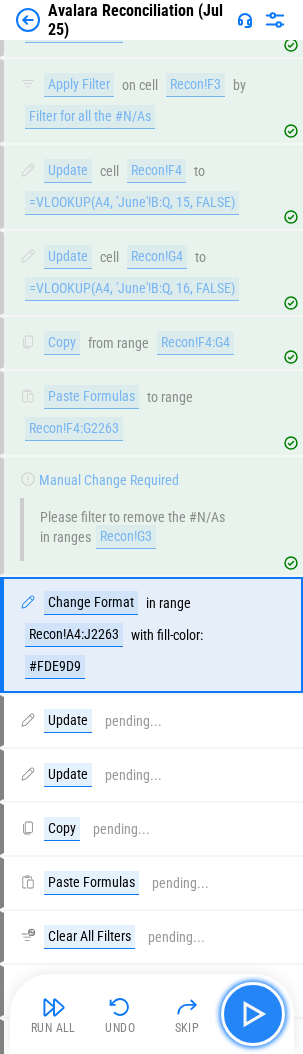 click at bounding box center (253, 1014) 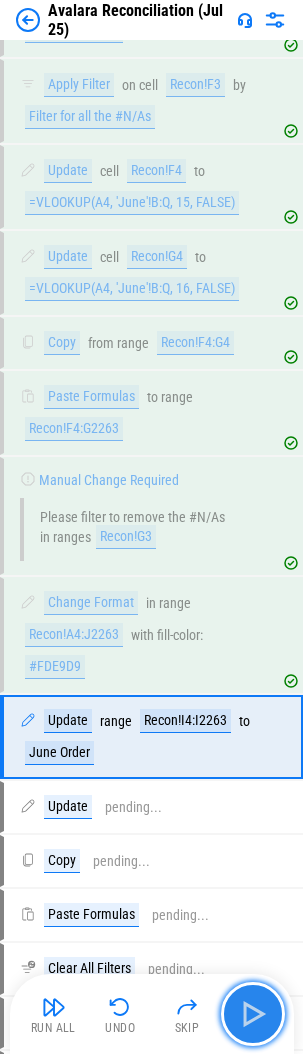 click at bounding box center (253, 1014) 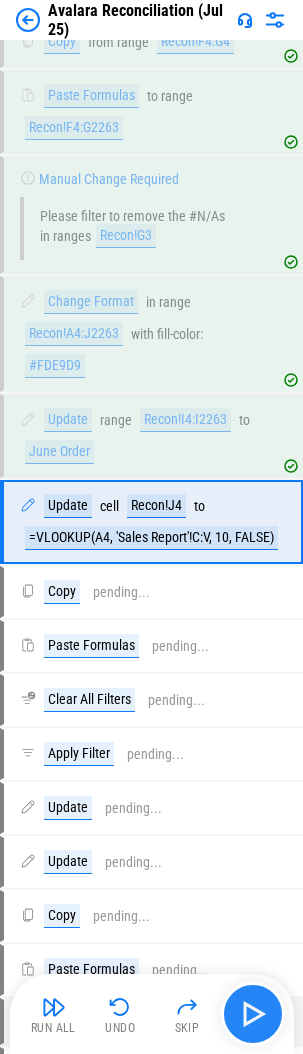 scroll, scrollTop: 31223, scrollLeft: 0, axis: vertical 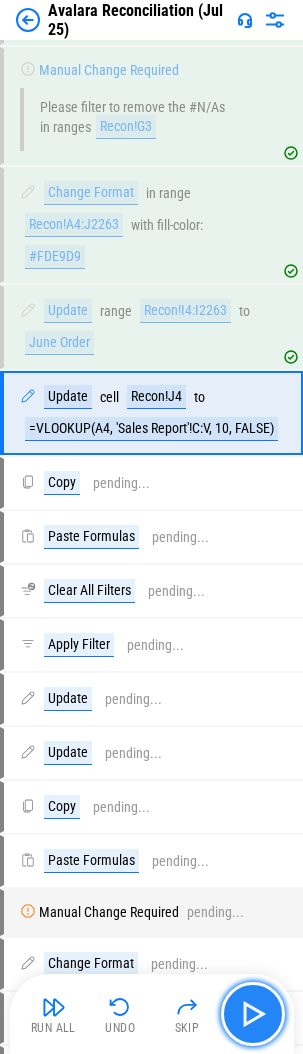 click at bounding box center [253, 1014] 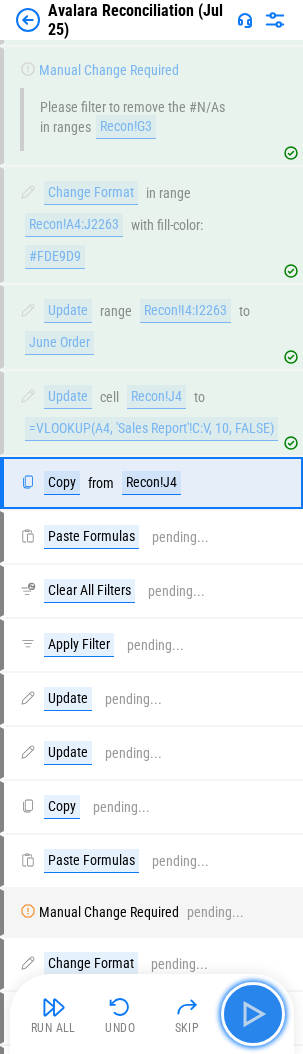 click at bounding box center (253, 1014) 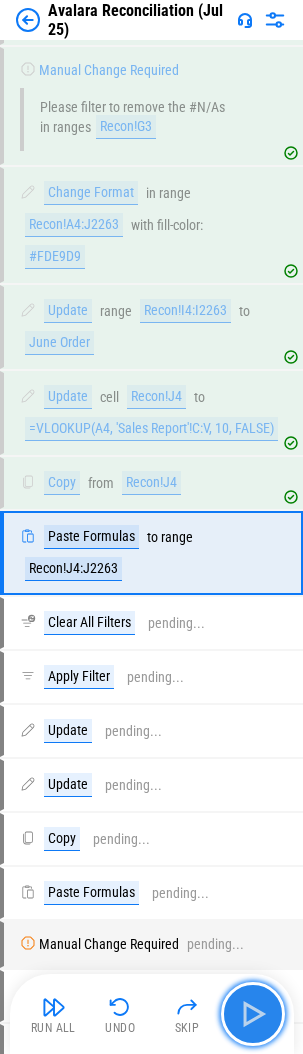 click at bounding box center [253, 1014] 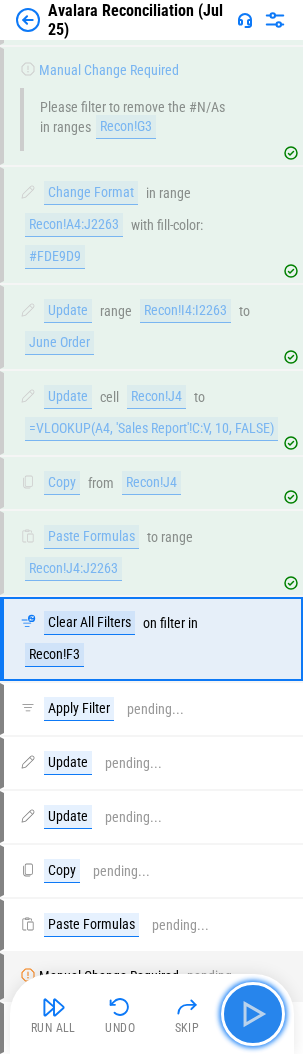 click at bounding box center [253, 1014] 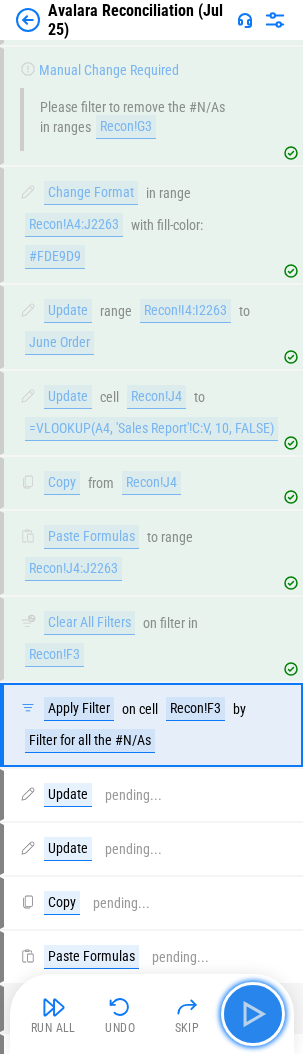 click at bounding box center (253, 1014) 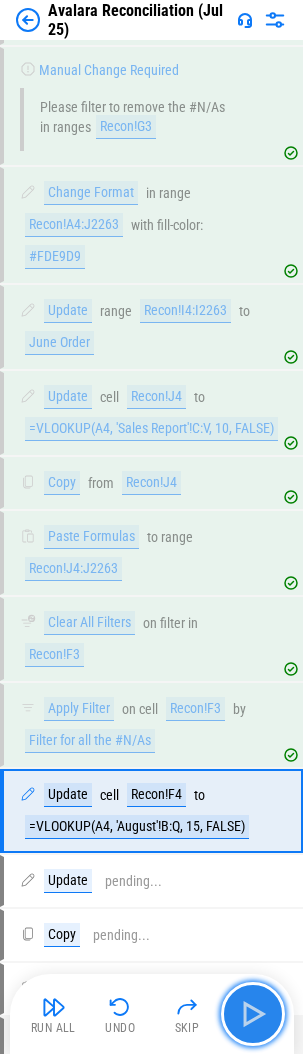 click at bounding box center (253, 1014) 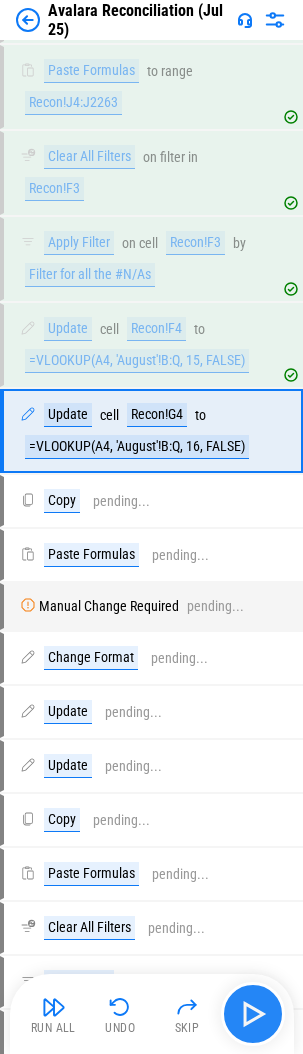 scroll, scrollTop: 31707, scrollLeft: 0, axis: vertical 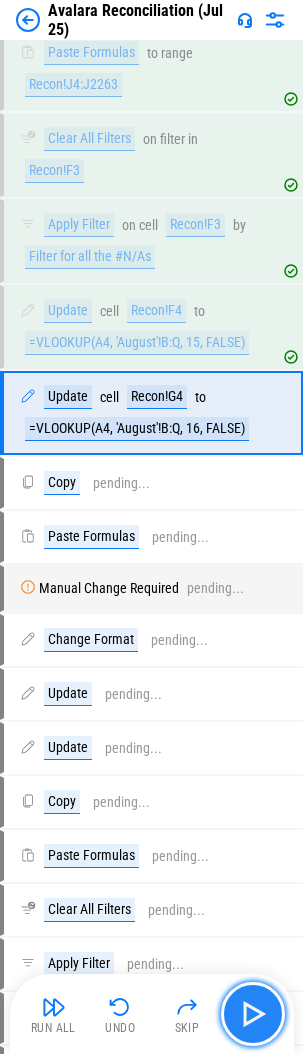 click at bounding box center (253, 1014) 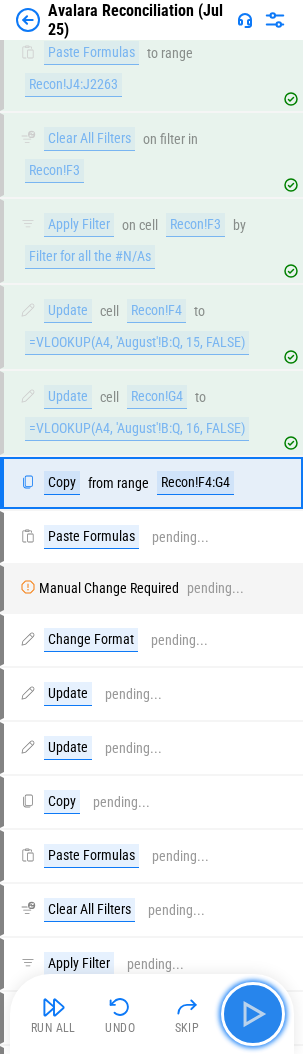 click at bounding box center [253, 1014] 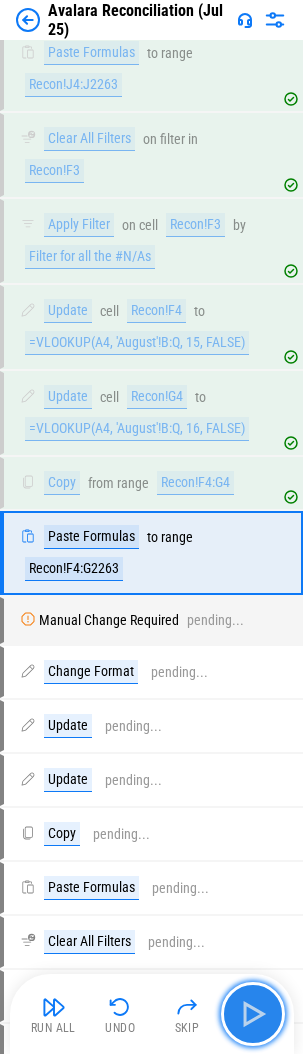 click at bounding box center [253, 1014] 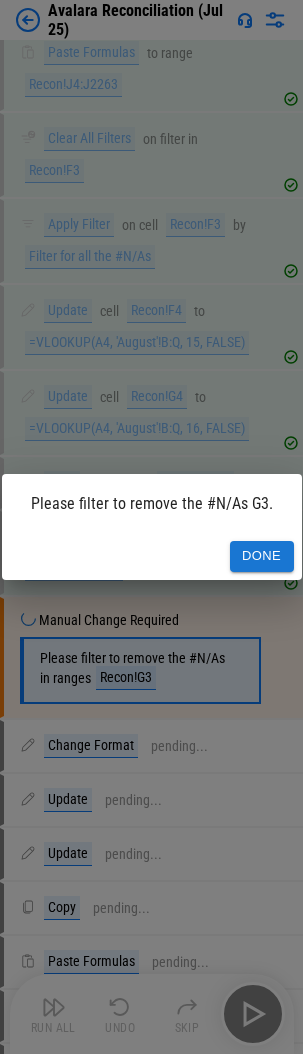 click on "Done" at bounding box center (262, 556) 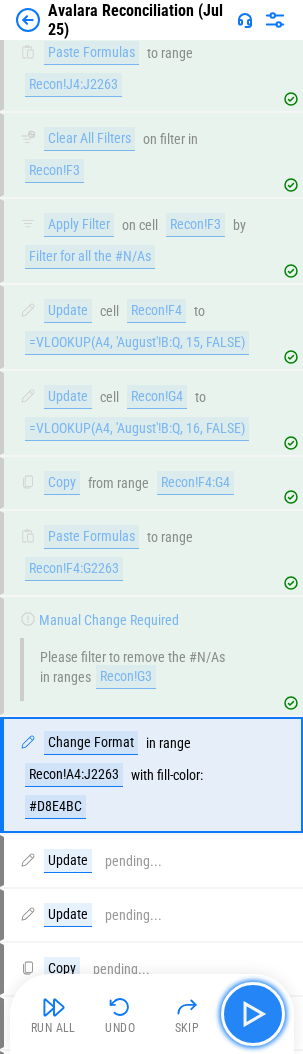 click at bounding box center (253, 1014) 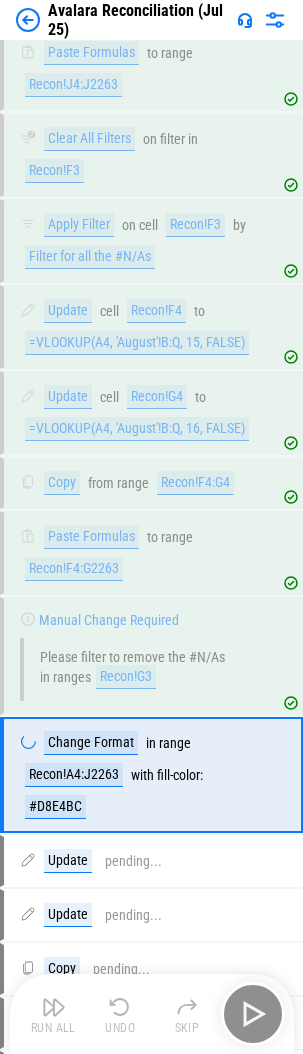click on "Run All Undo Skip" at bounding box center (154, 1014) 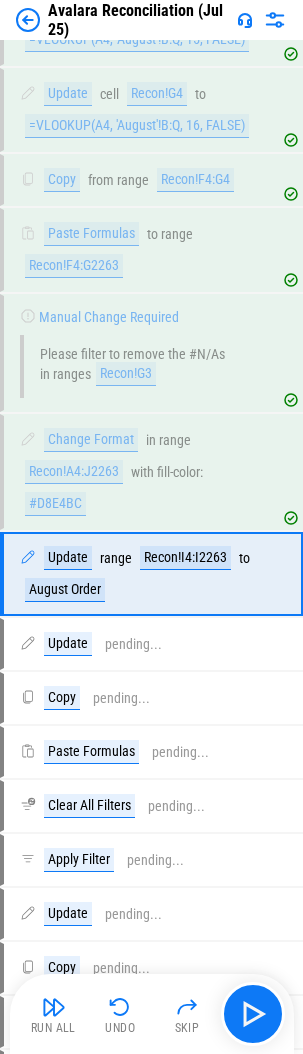 scroll, scrollTop: 31971, scrollLeft: 0, axis: vertical 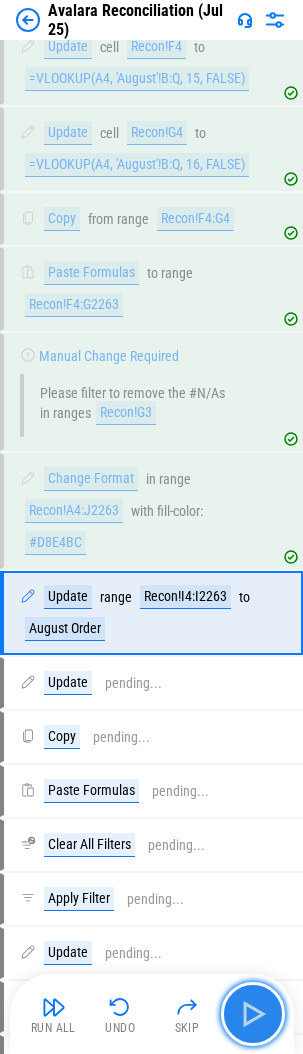 click at bounding box center (253, 1014) 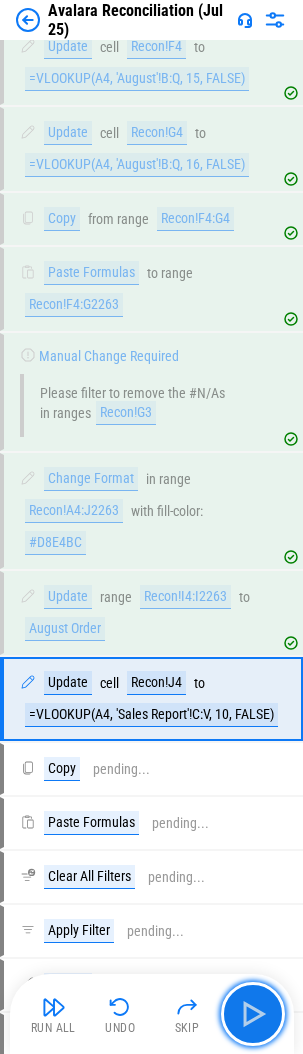 click at bounding box center [253, 1014] 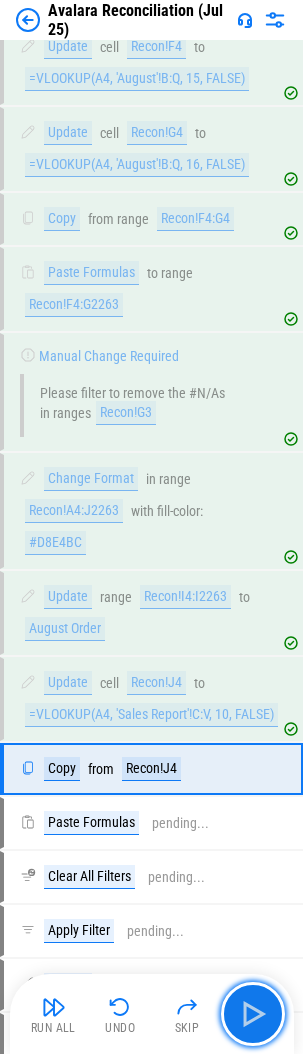 click at bounding box center [253, 1014] 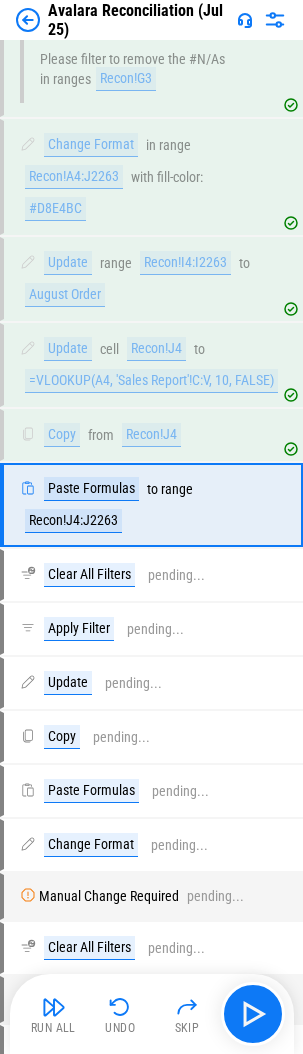 scroll, scrollTop: 32397, scrollLeft: 0, axis: vertical 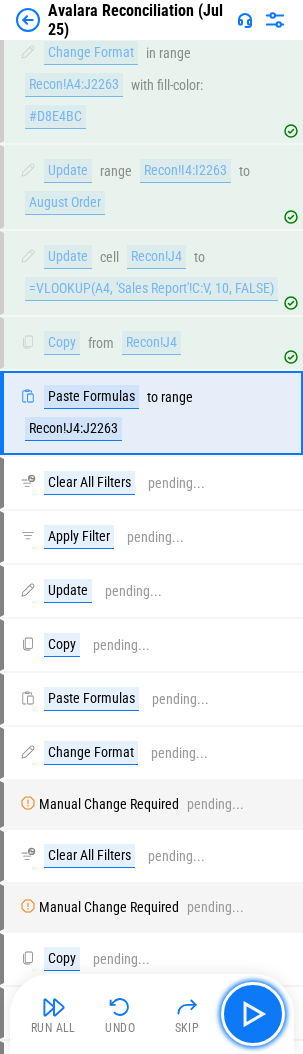 click at bounding box center (253, 1014) 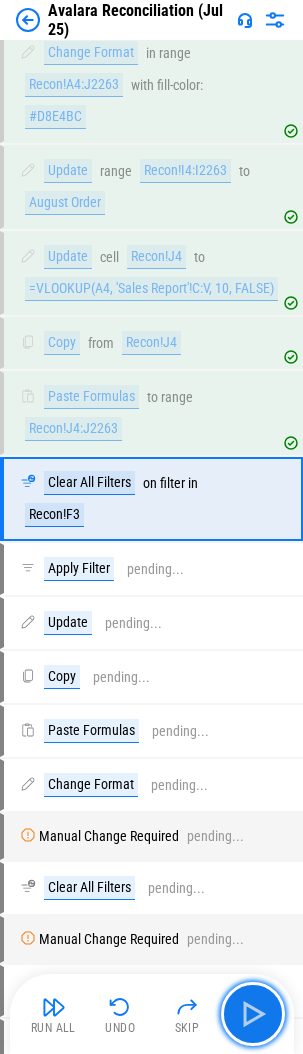 click at bounding box center (253, 1014) 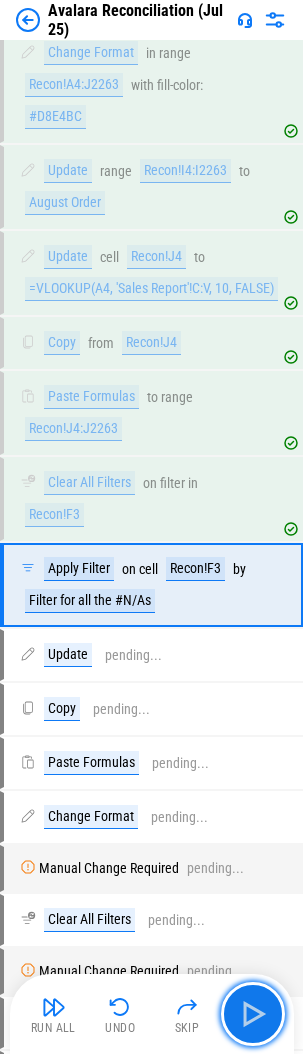 click at bounding box center (253, 1014) 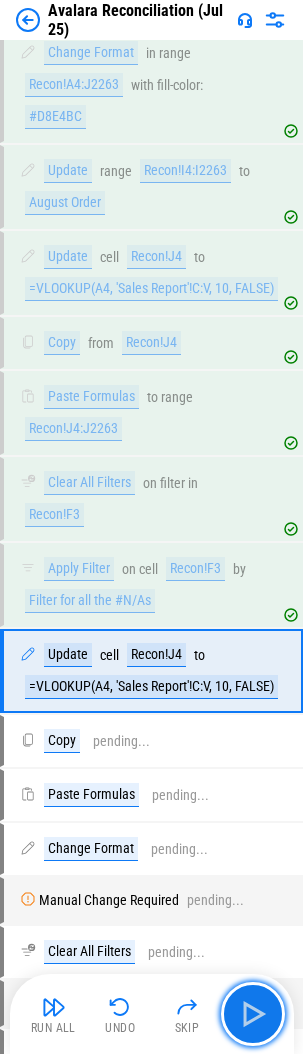 click at bounding box center [253, 1014] 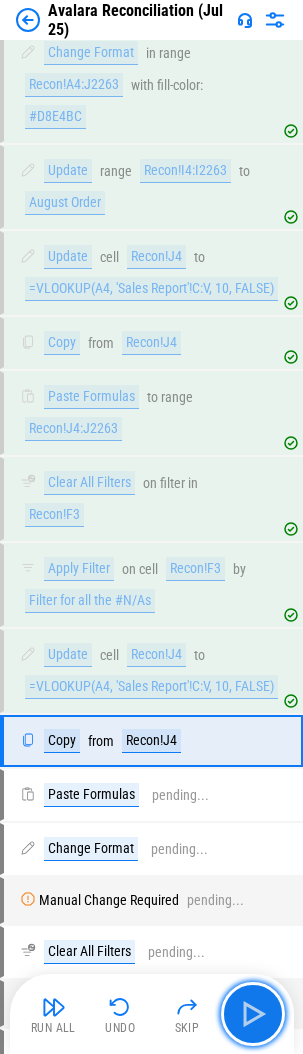 click at bounding box center [253, 1014] 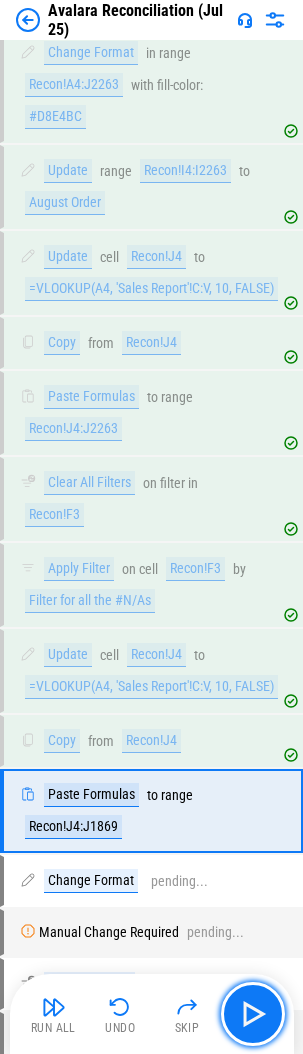 click at bounding box center [253, 1014] 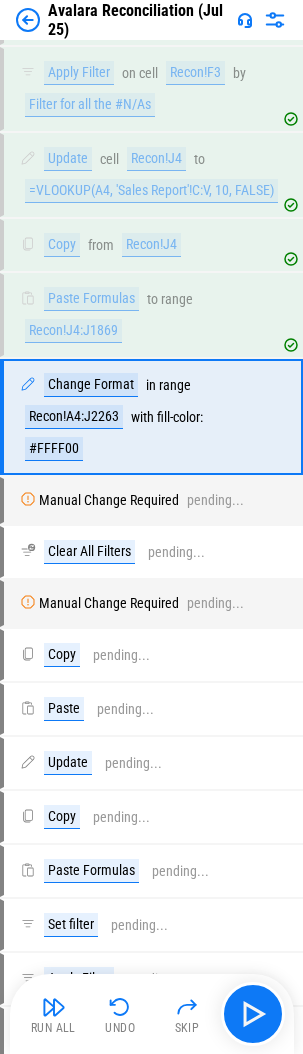 scroll, scrollTop: 32897, scrollLeft: 0, axis: vertical 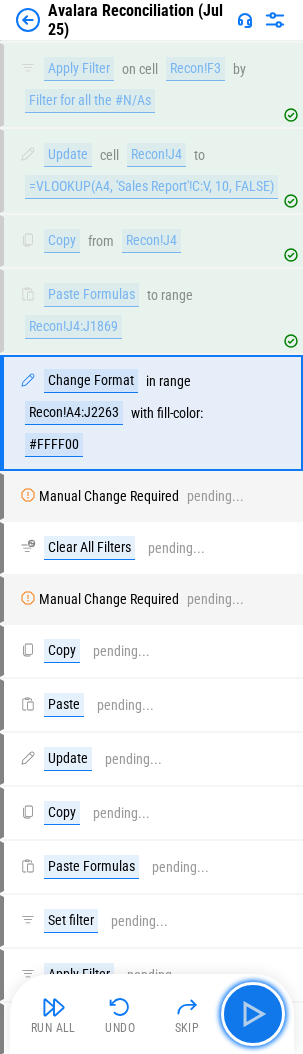 click at bounding box center (253, 1014) 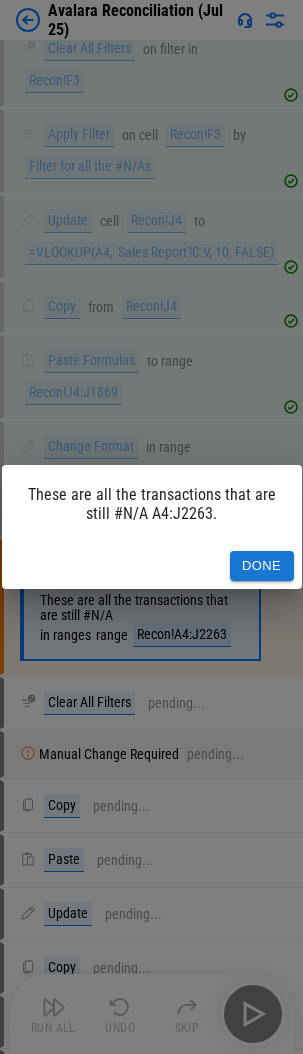 scroll, scrollTop: 32797, scrollLeft: 0, axis: vertical 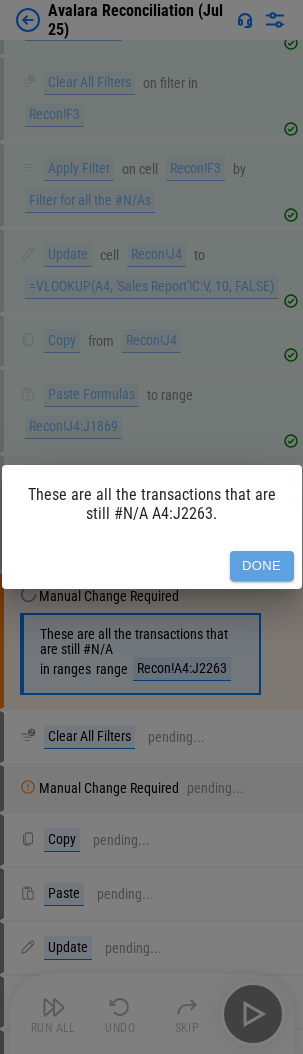 drag, startPoint x: 246, startPoint y: 564, endPoint x: 231, endPoint y: 569, distance: 15.811388 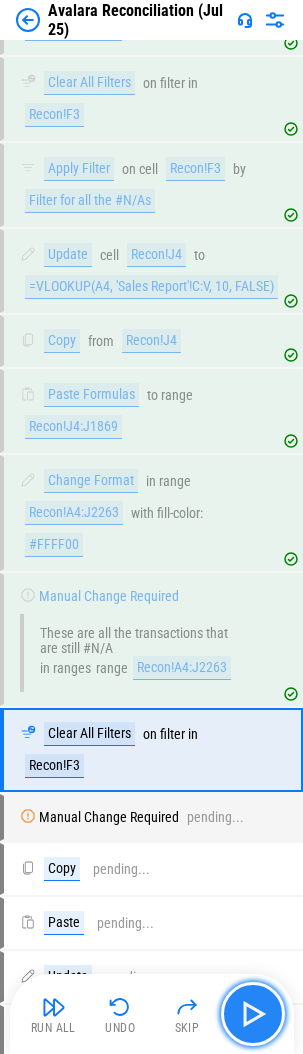 click at bounding box center [253, 1014] 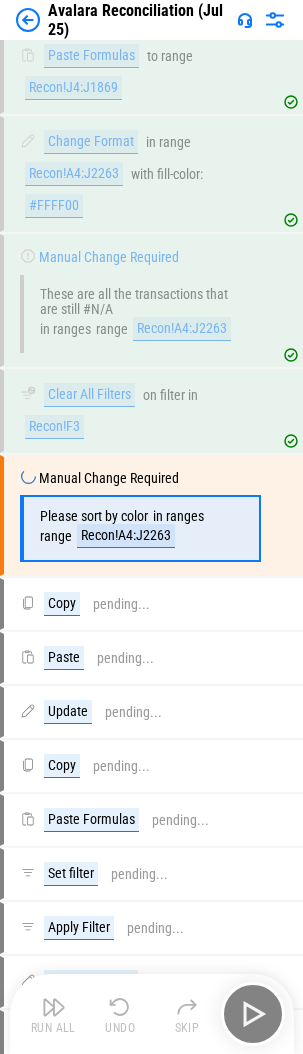 scroll, scrollTop: 33239, scrollLeft: 0, axis: vertical 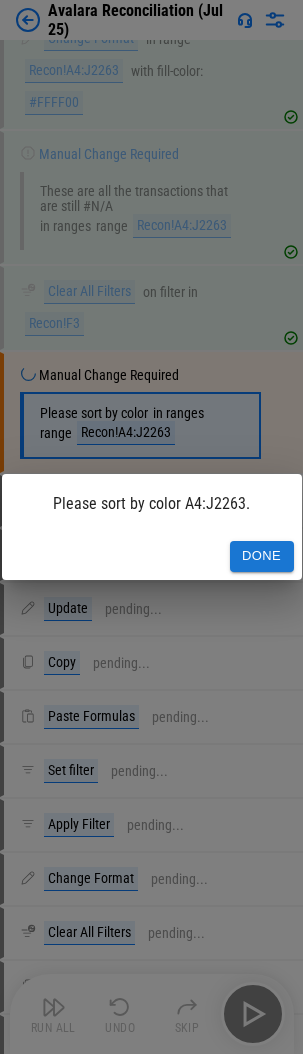 click on "Done" at bounding box center (262, 556) 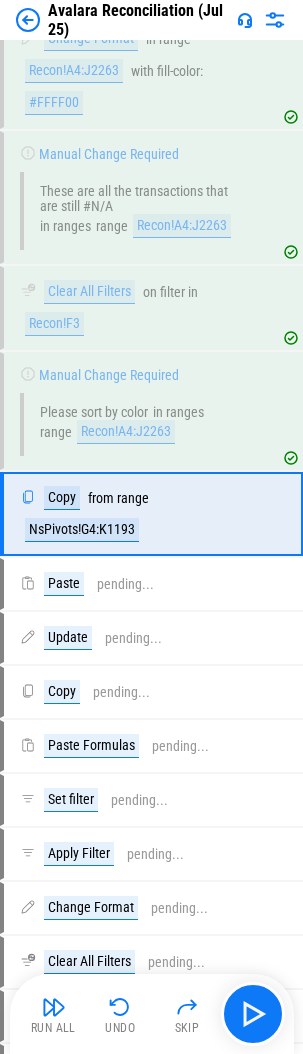 click on "Run All" at bounding box center [53, 1028] 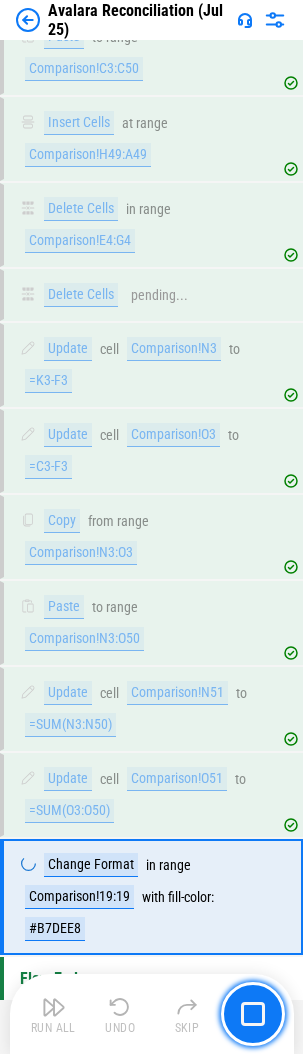 scroll, scrollTop: 35076, scrollLeft: 0, axis: vertical 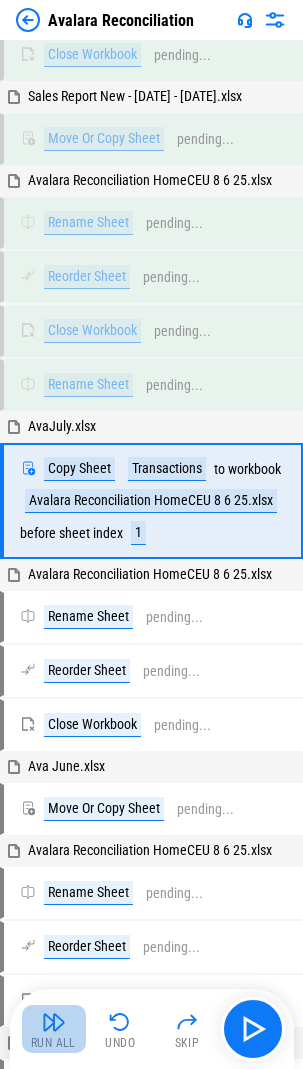 drag, startPoint x: 57, startPoint y: 1017, endPoint x: 32, endPoint y: 1007, distance: 26.925823 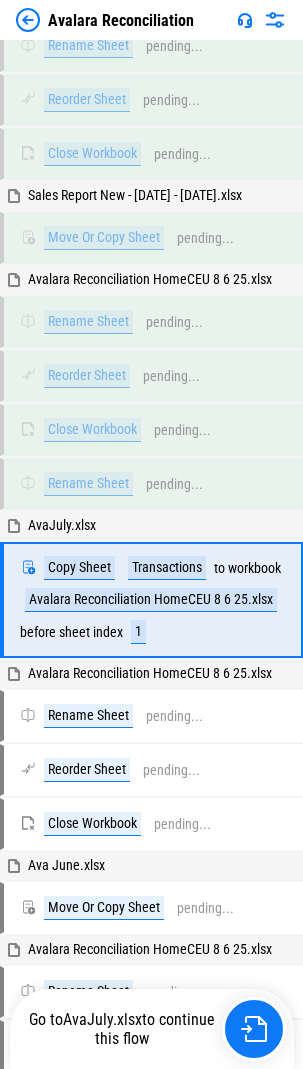 scroll, scrollTop: 22348, scrollLeft: 0, axis: vertical 